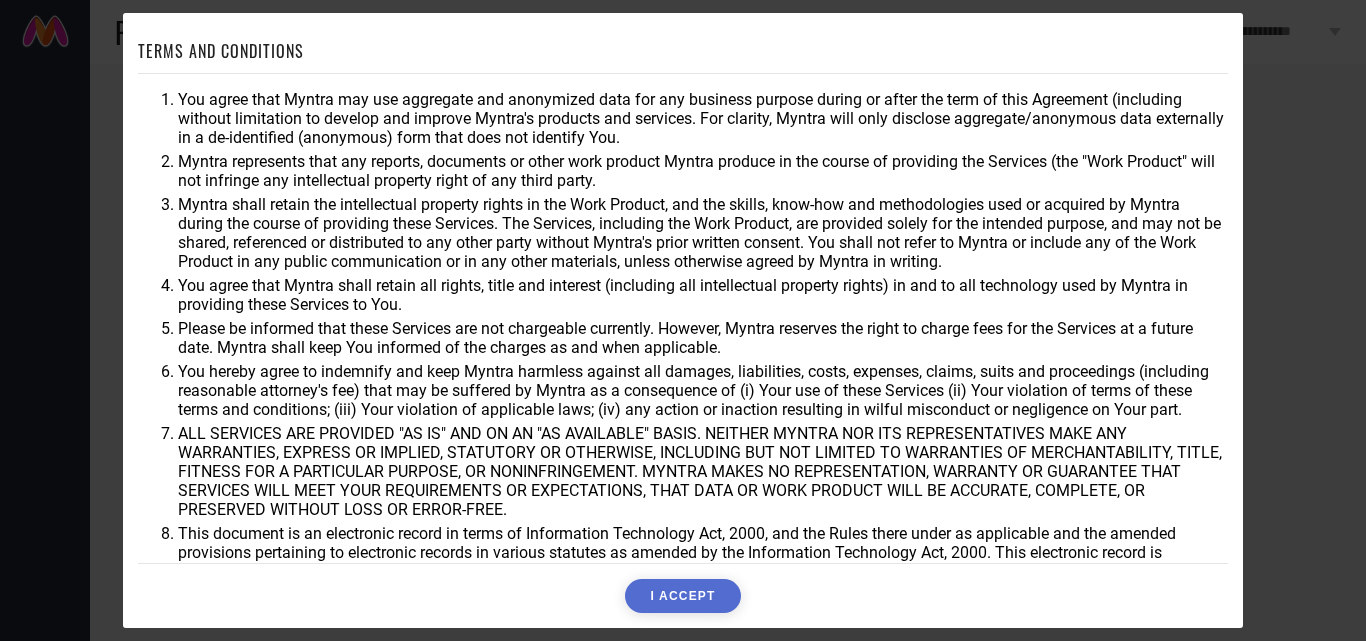 scroll, scrollTop: 0, scrollLeft: 0, axis: both 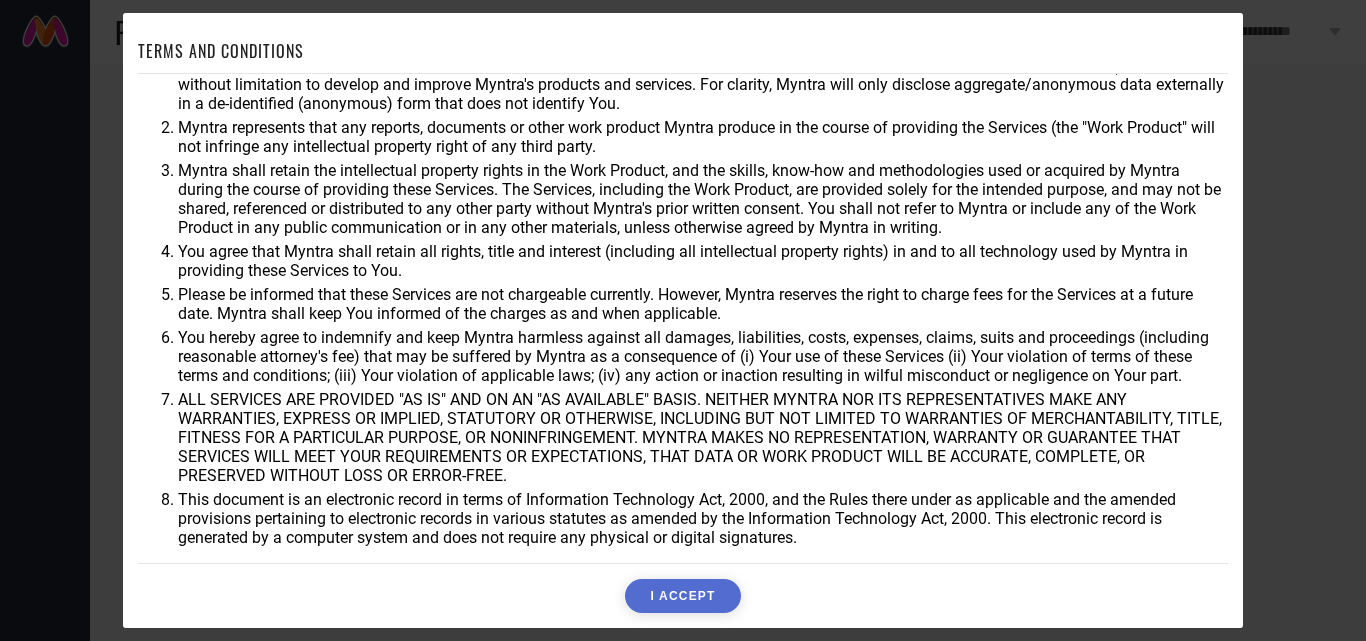 click on "I ACCEPT" at bounding box center (682, 596) 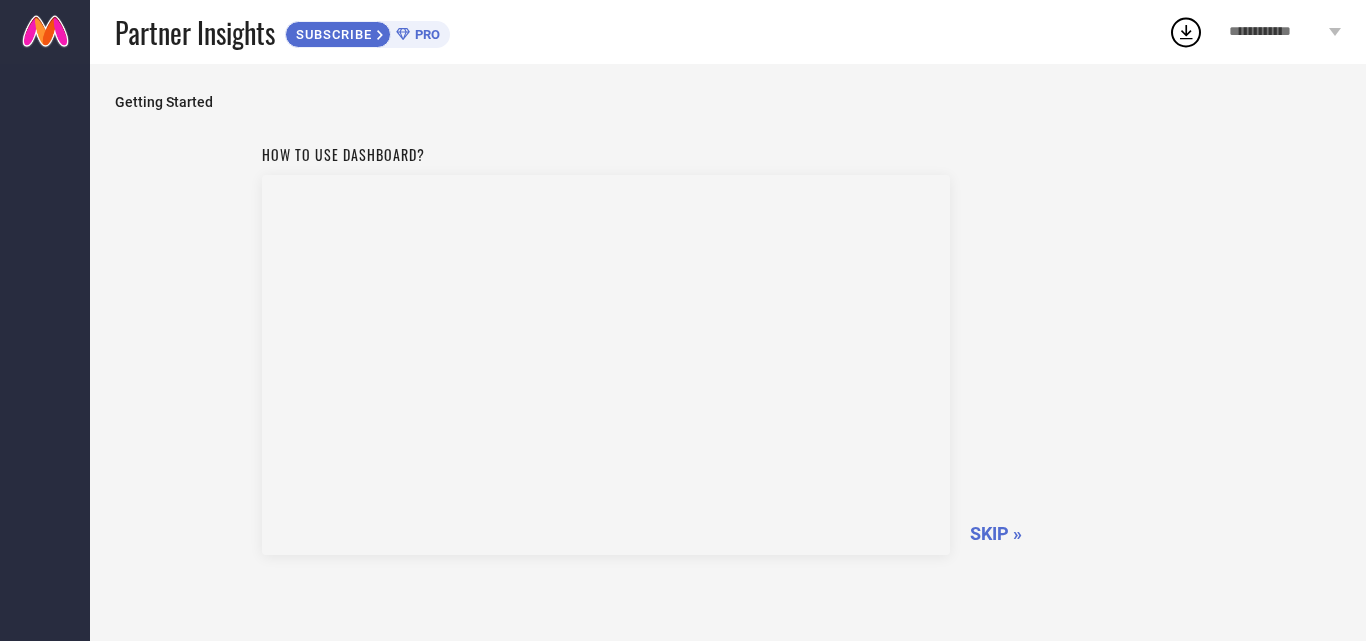 click on "SKIP »" at bounding box center [996, 533] 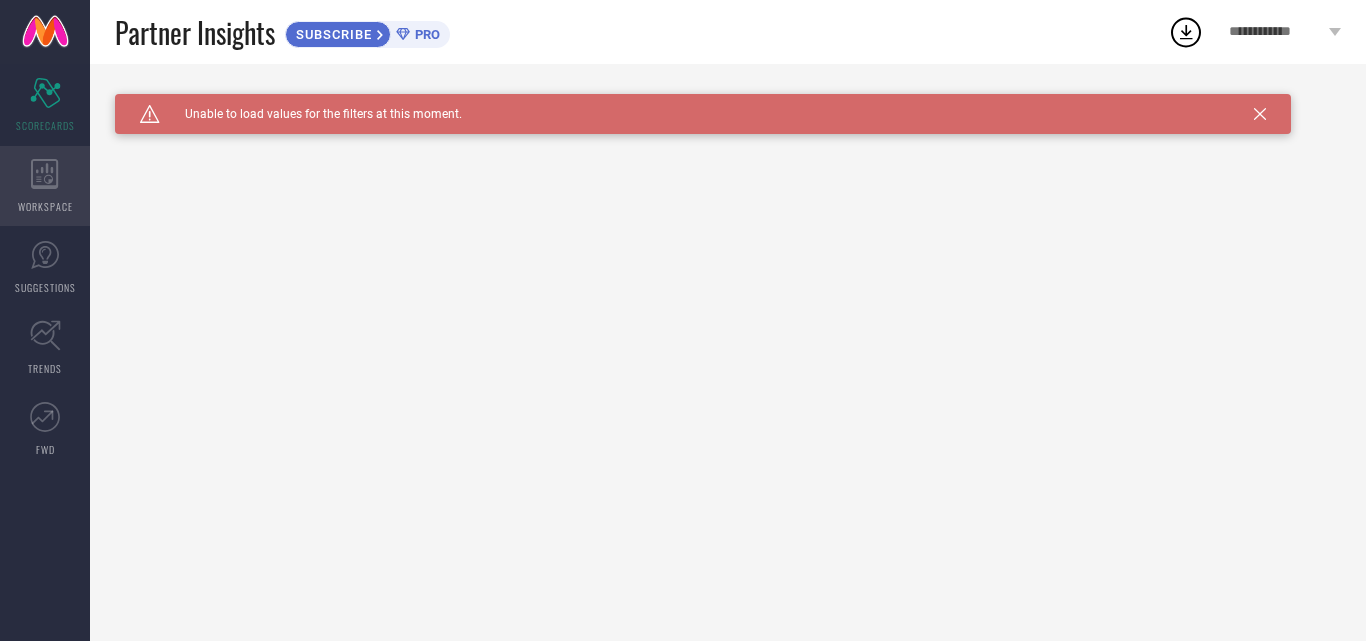 click 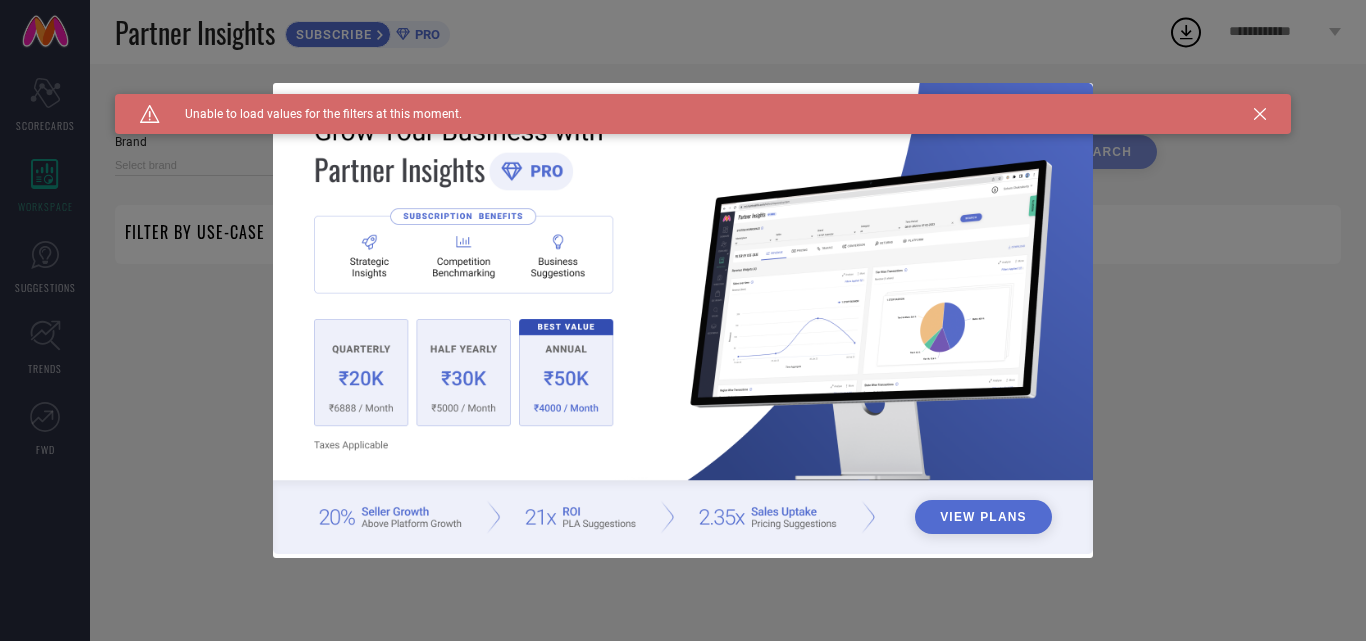 type on "1 STOP FASHION" 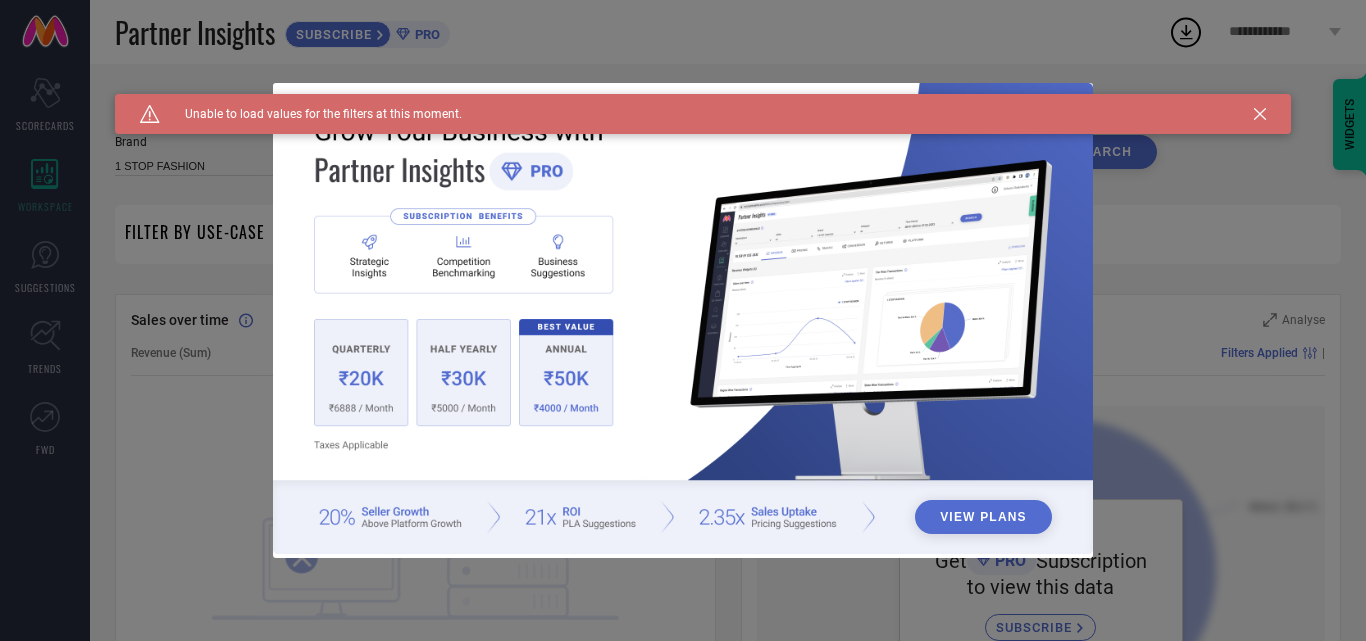 click 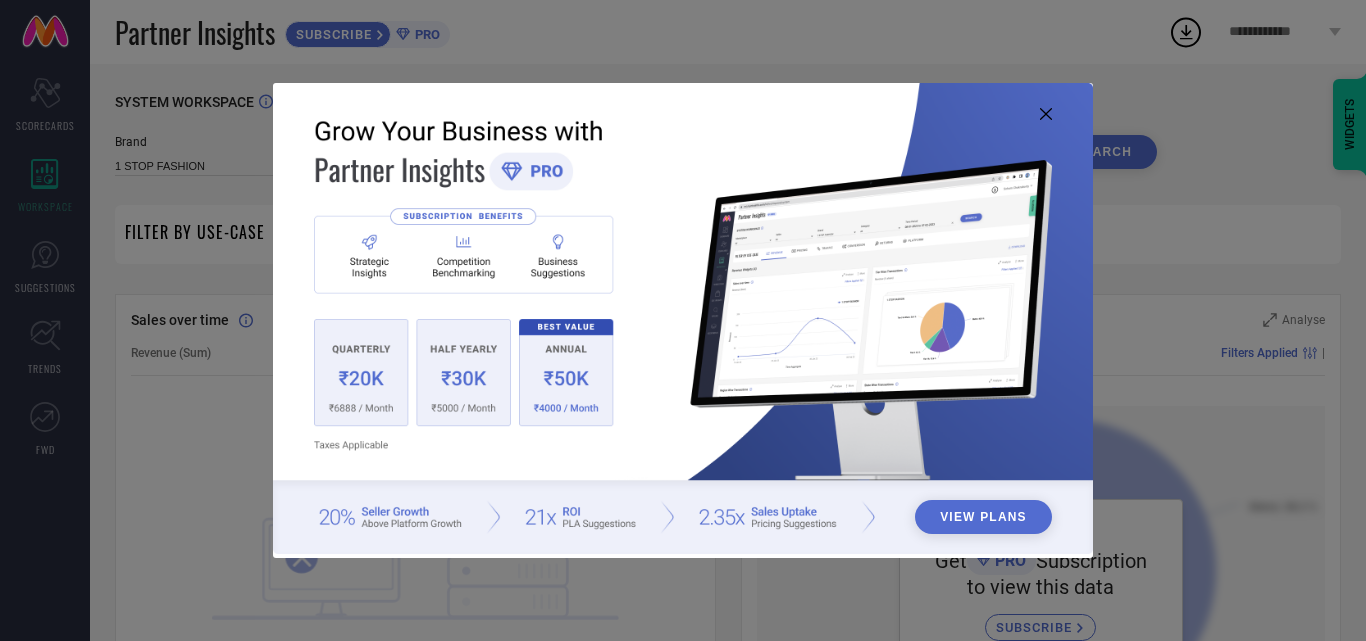 click 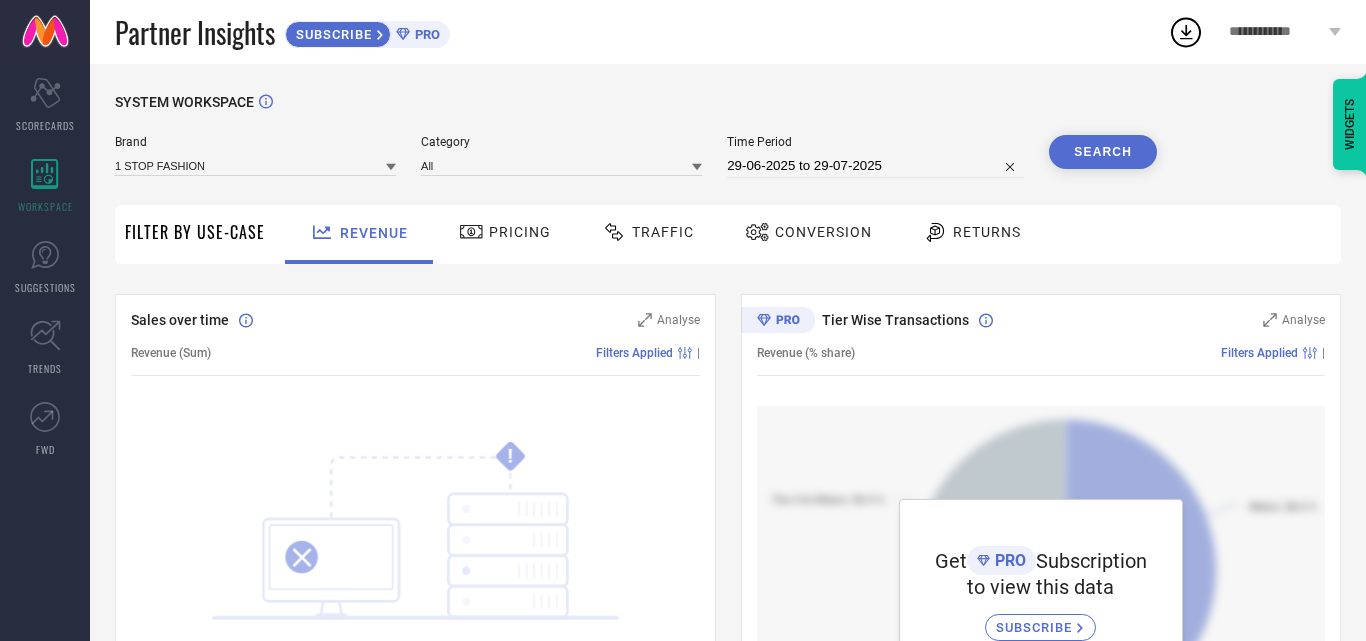 click on "Pricing" at bounding box center (520, 232) 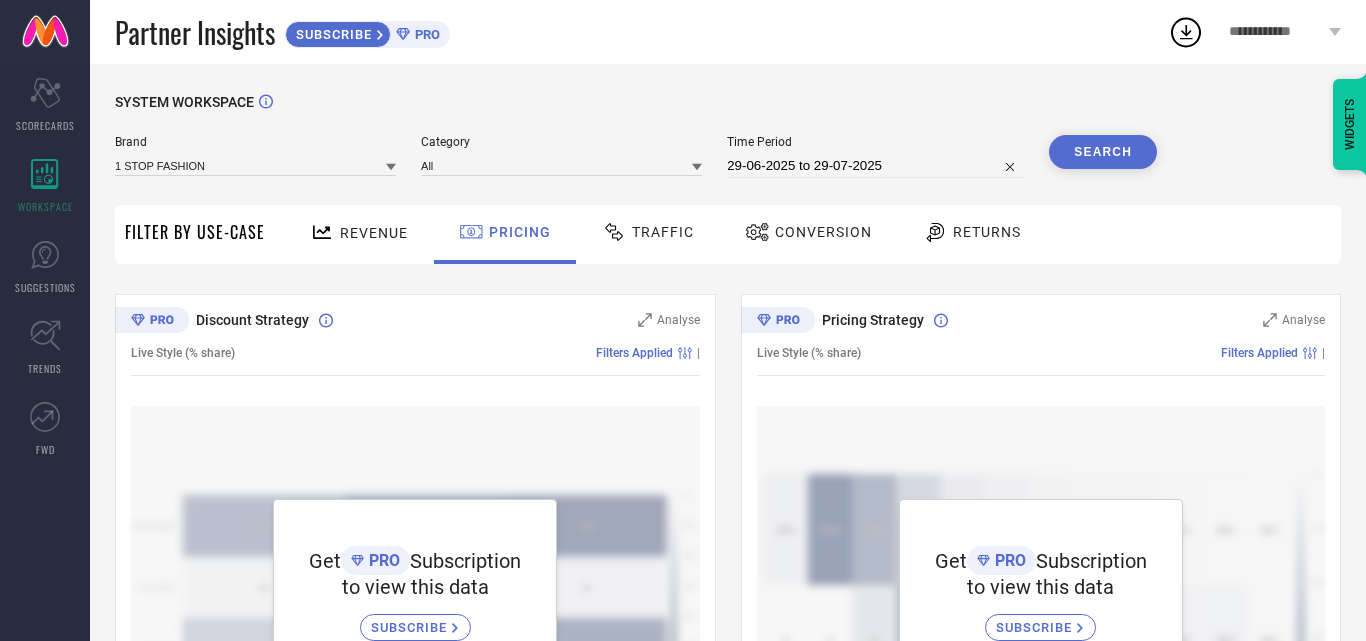 click on "Traffic" at bounding box center (663, 232) 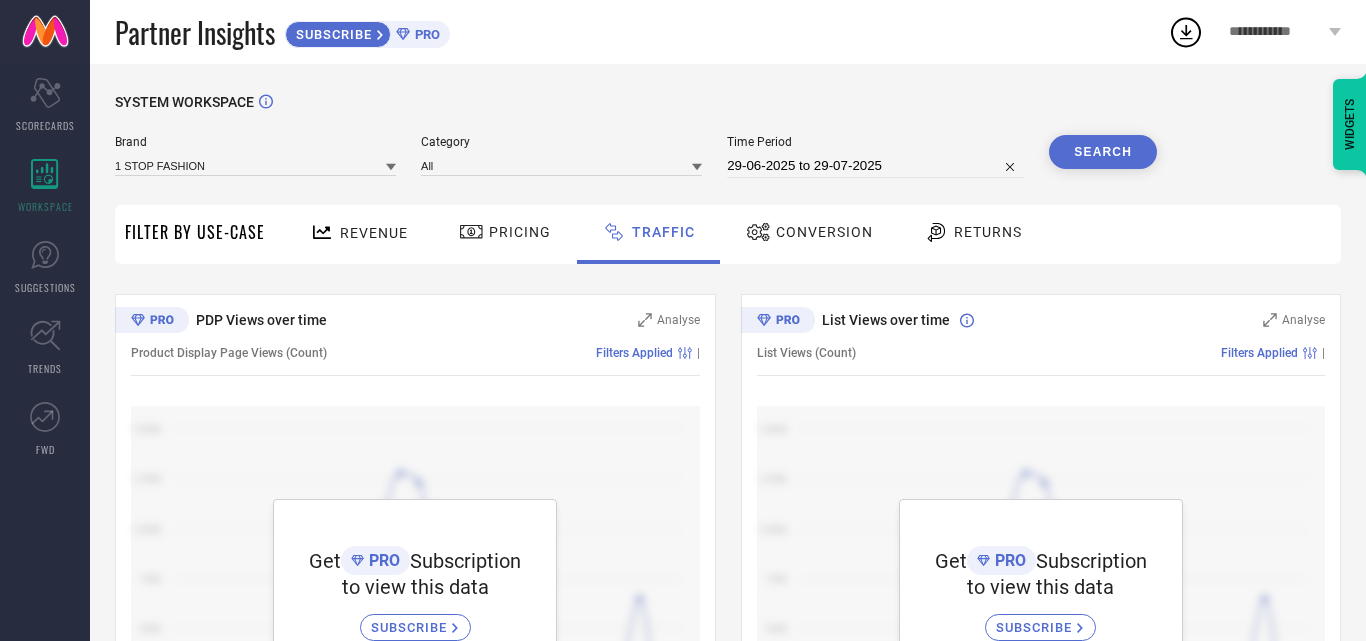 click on "Conversion" at bounding box center [824, 232] 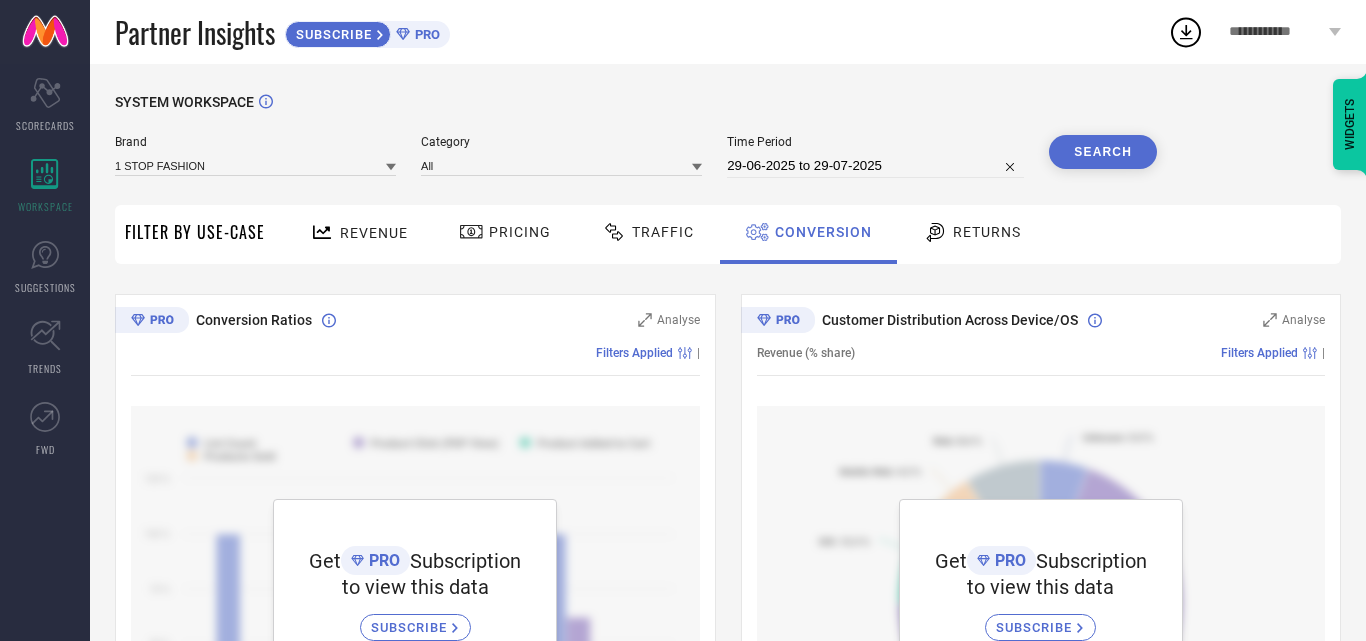 click on "Revenue" at bounding box center (374, 233) 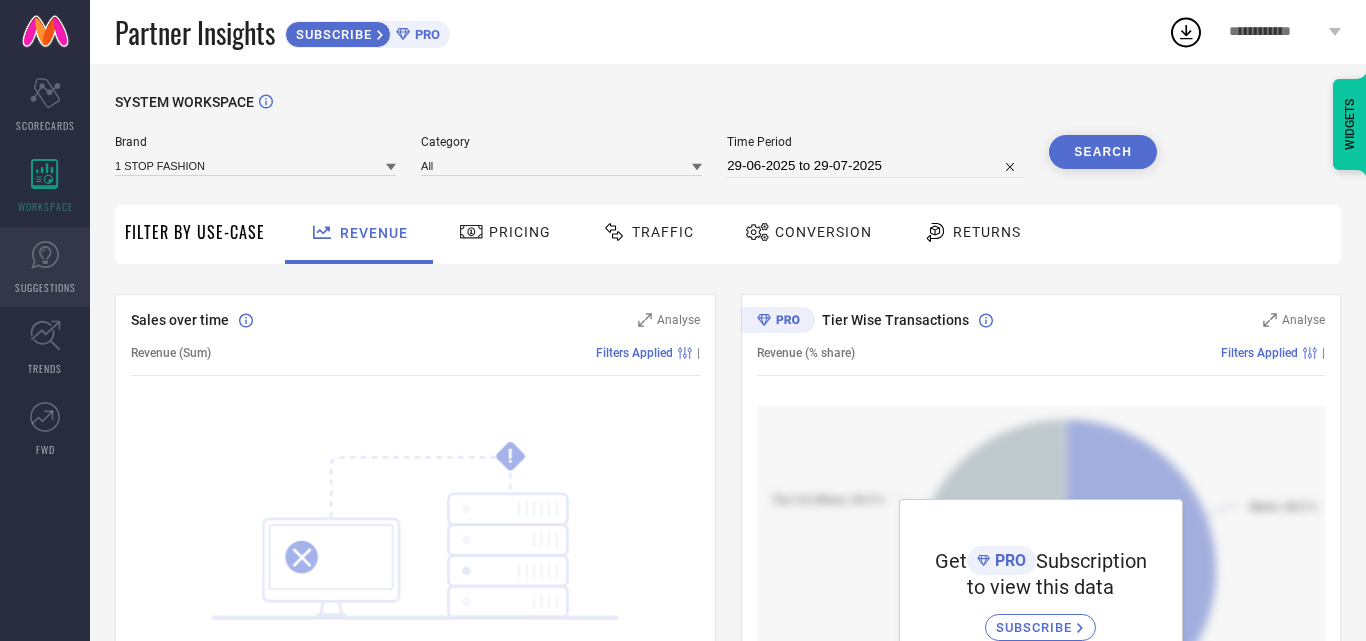 click on "SUGGESTIONS" at bounding box center (45, 267) 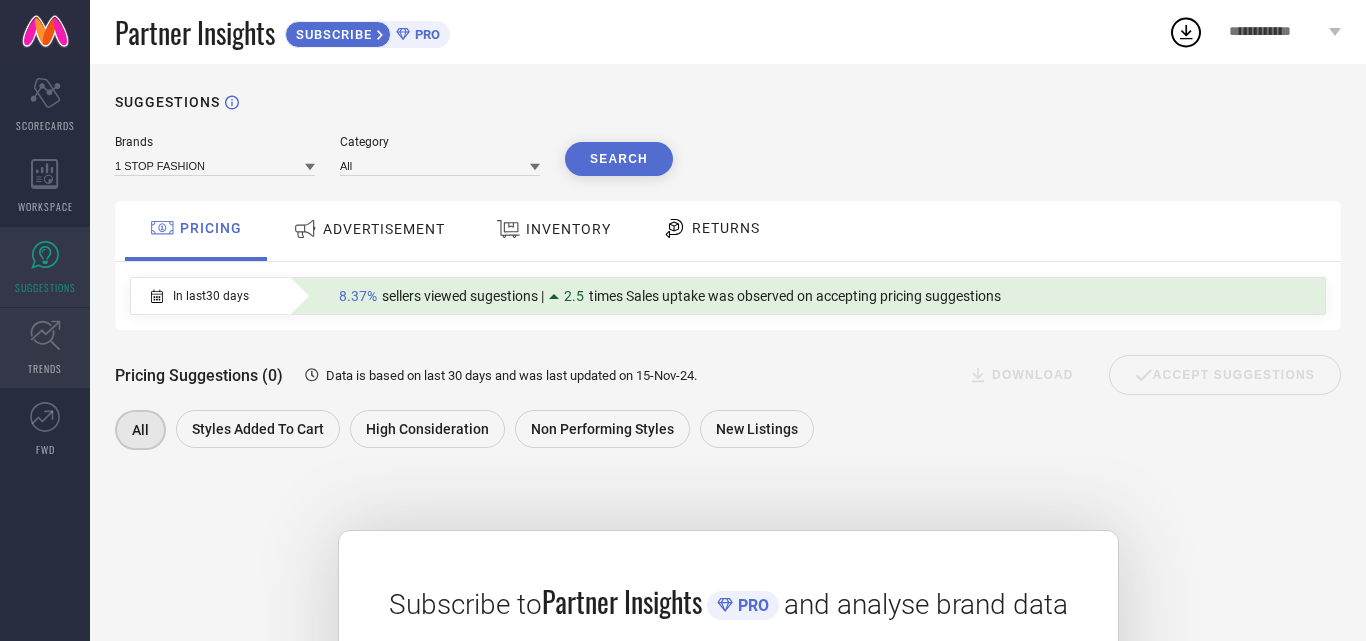 click on "TRENDS" at bounding box center [45, 348] 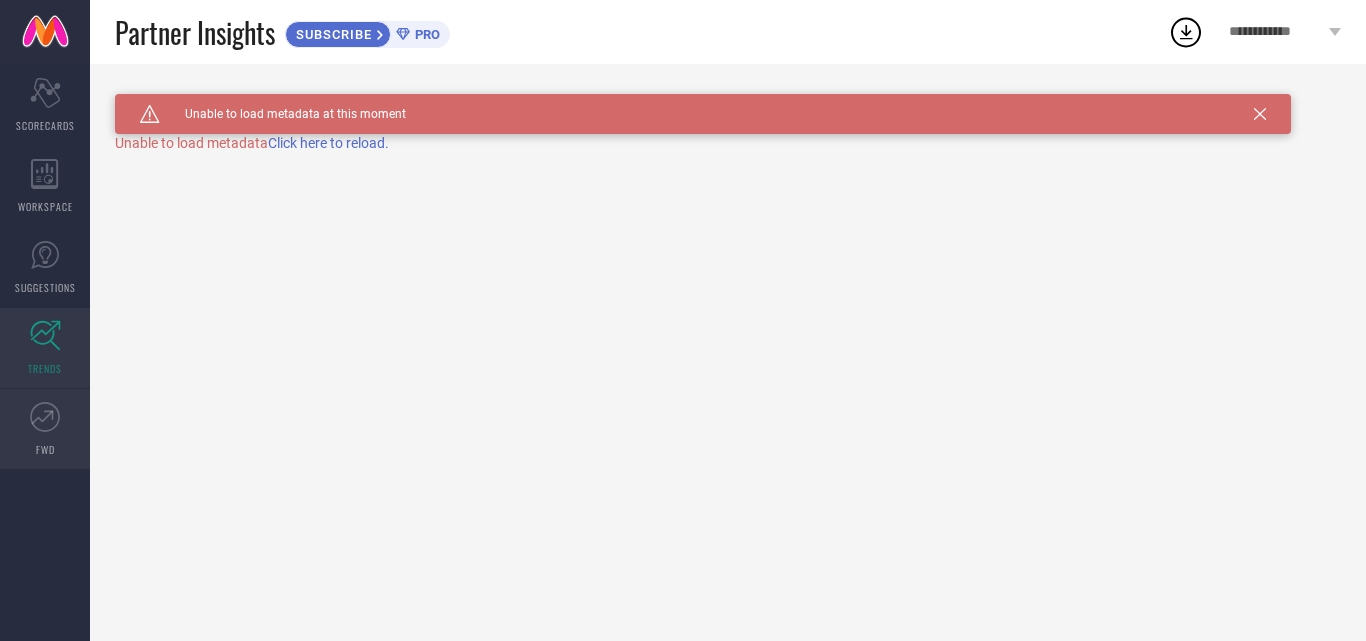 click on "FWD" at bounding box center [45, 429] 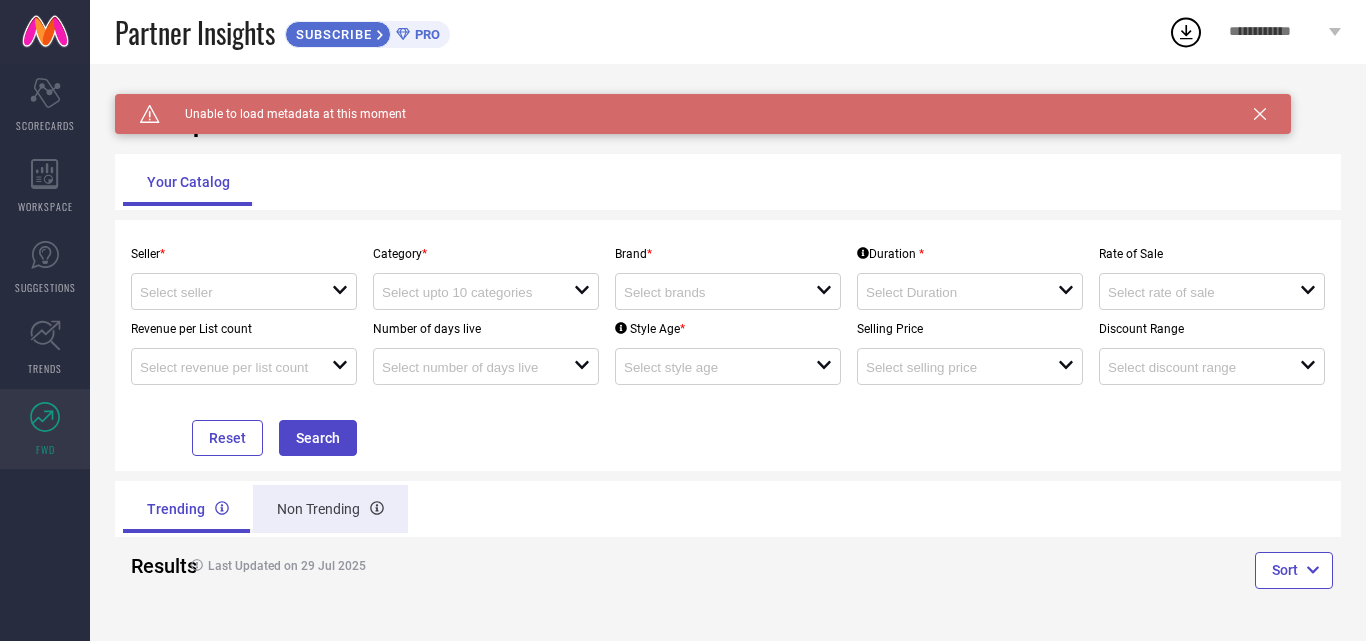 click on "Non Trending" at bounding box center (330, 509) 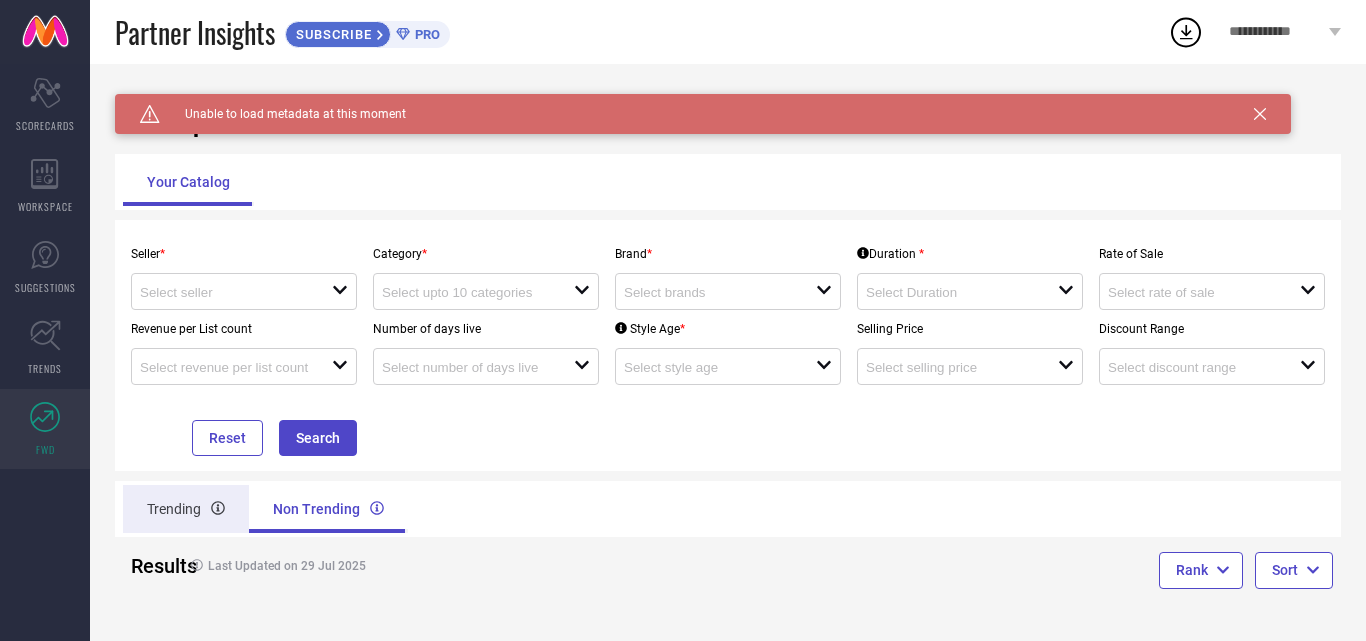 click on "Trending" at bounding box center (186, 509) 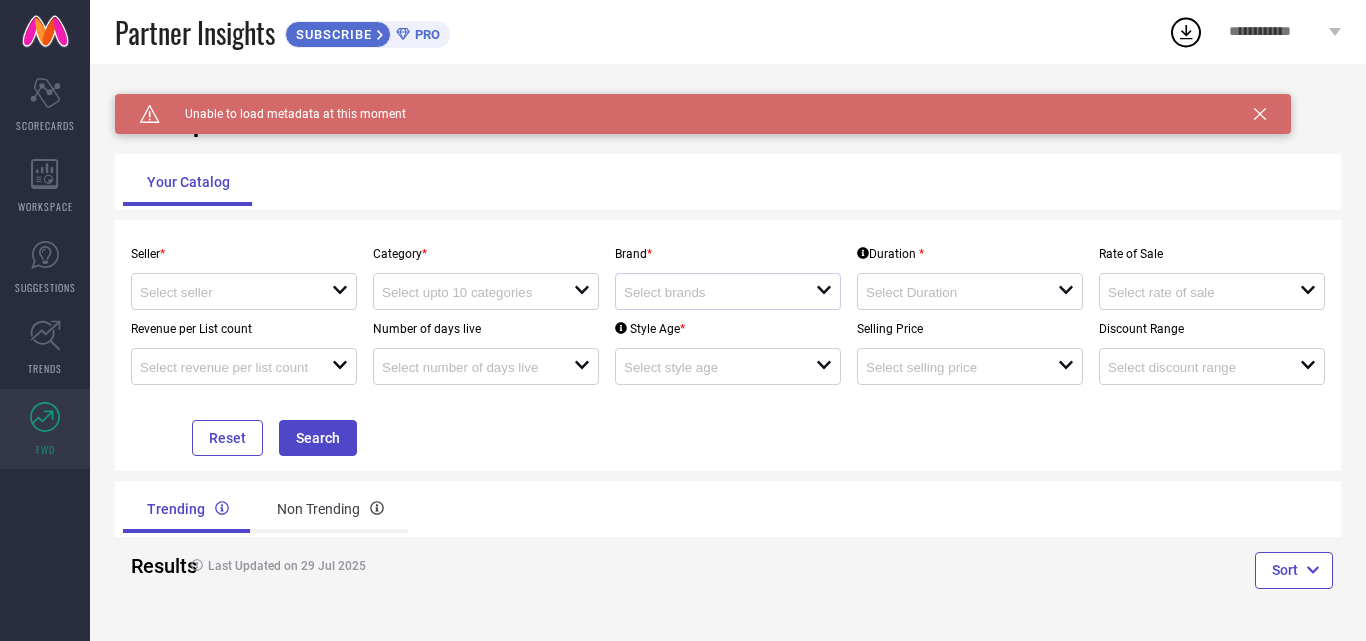 click at bounding box center (720, 291) 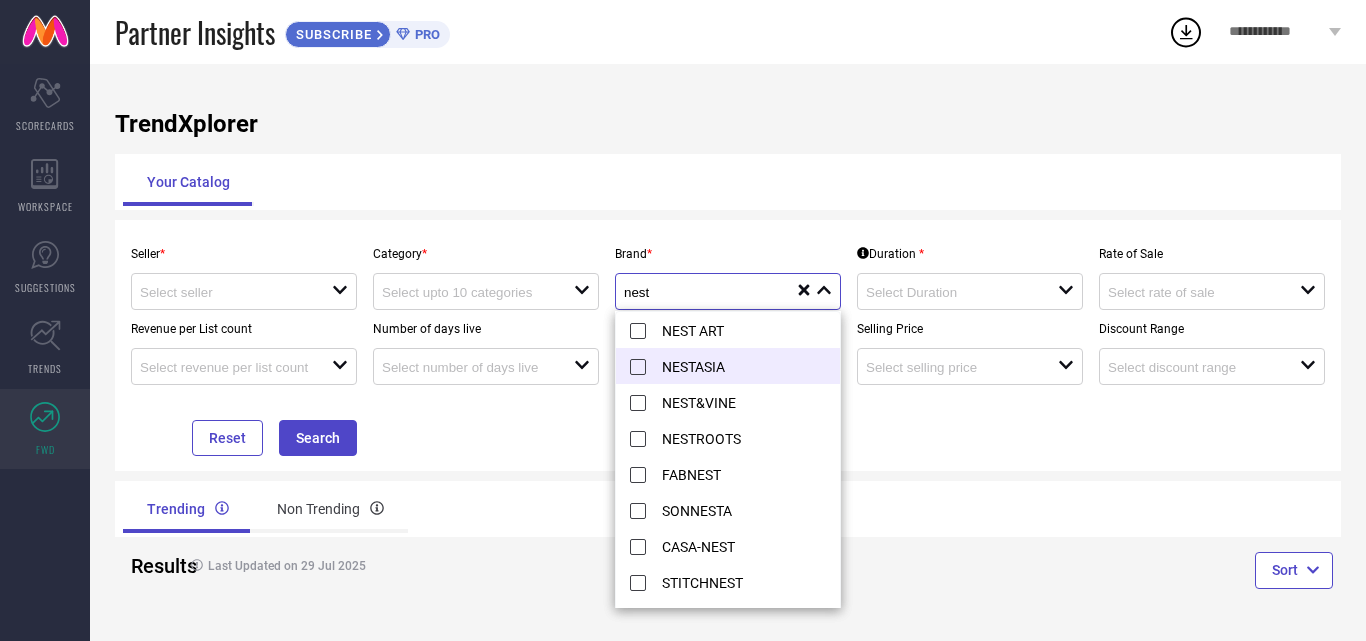 type on "nest" 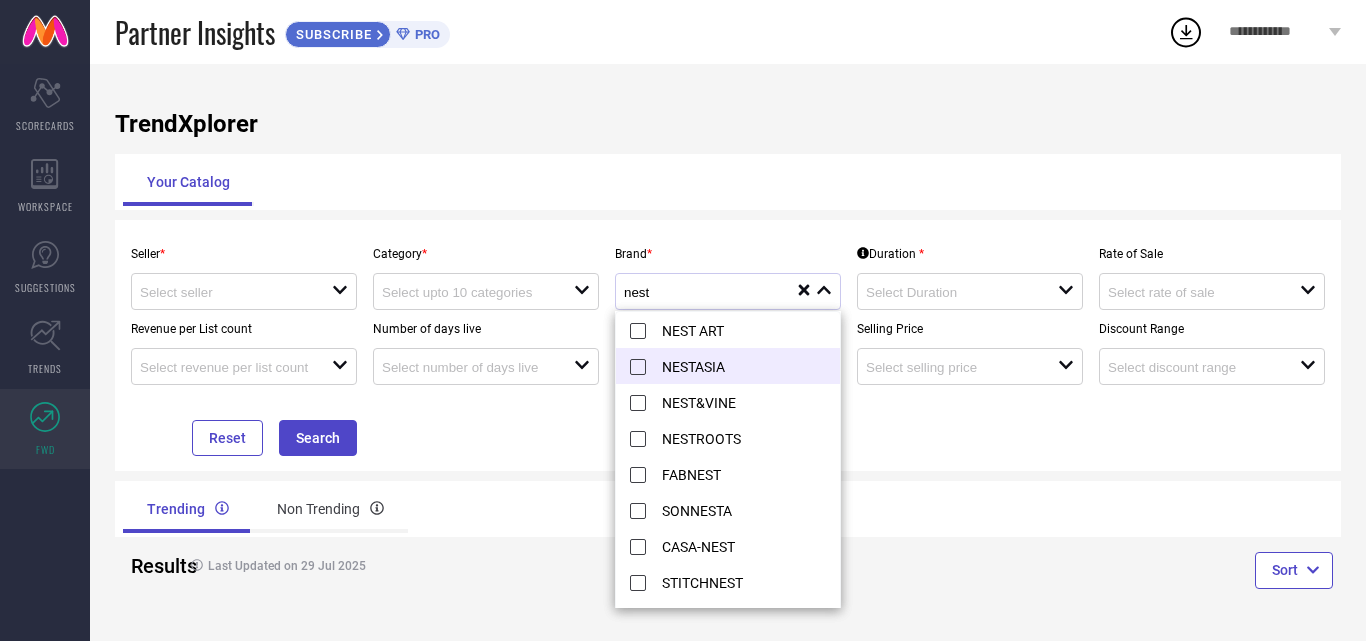 click on "NESTASIA" at bounding box center [736, 366] 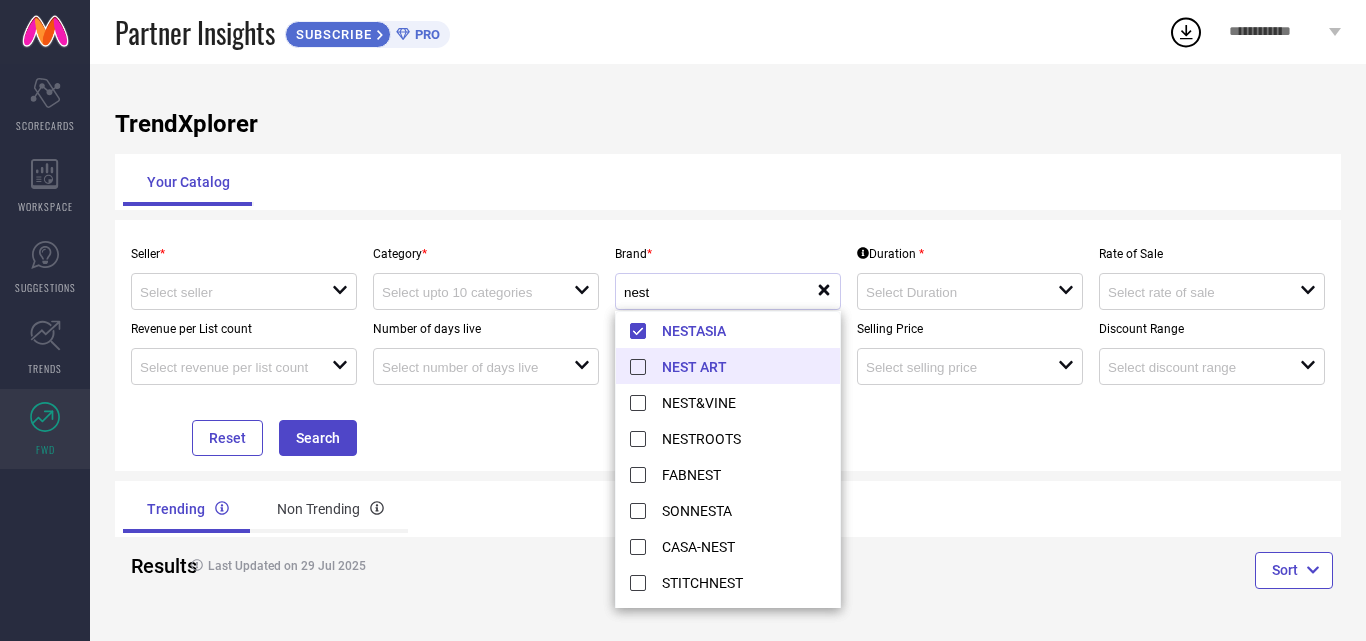 click on "Seller * open Category * open Brand * nest reset Duration * open Rate of Sale open Revenue per List count open Number of days live open Style Age * open Selling Price open Discount Range open Reset Search" at bounding box center [728, 345] 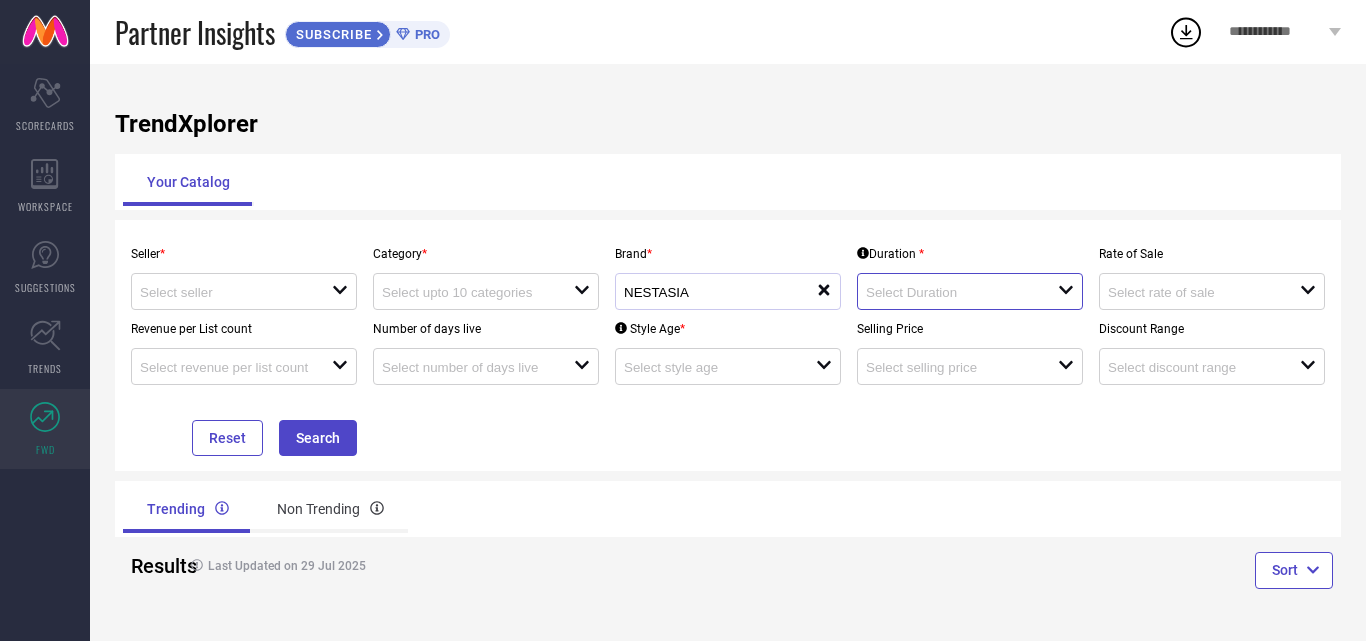 click at bounding box center (952, 292) 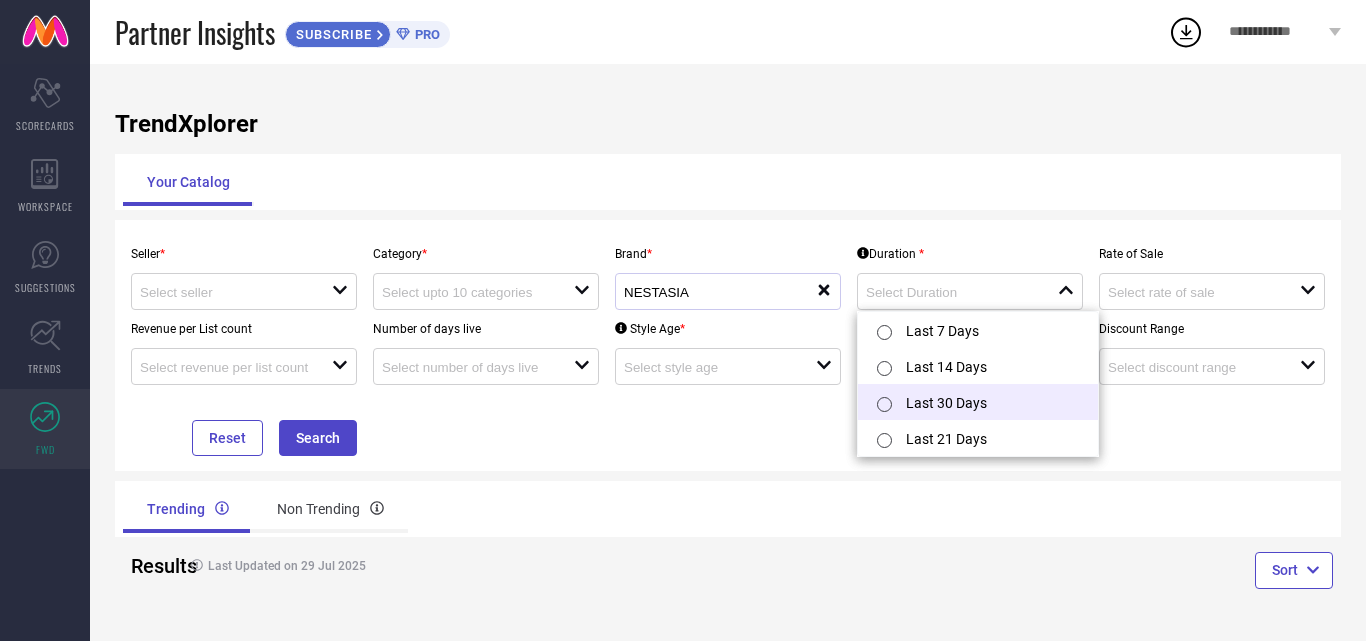 click on "Last 30 Days" at bounding box center [978, 402] 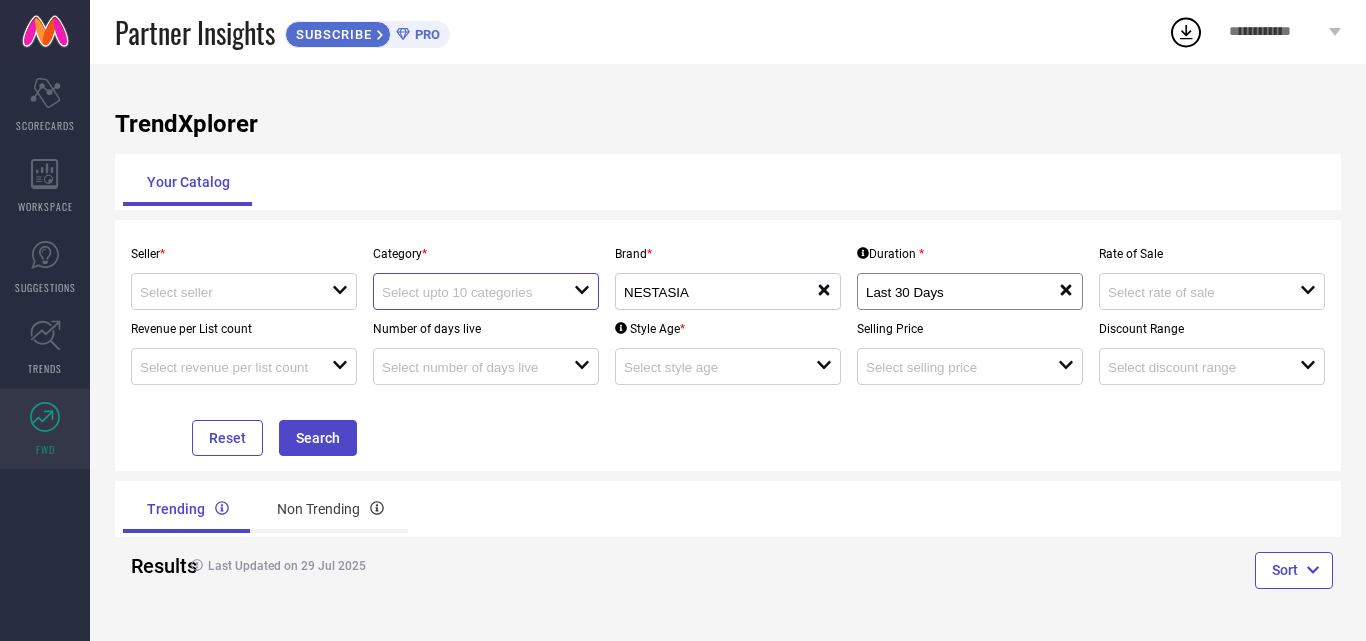 click at bounding box center [468, 292] 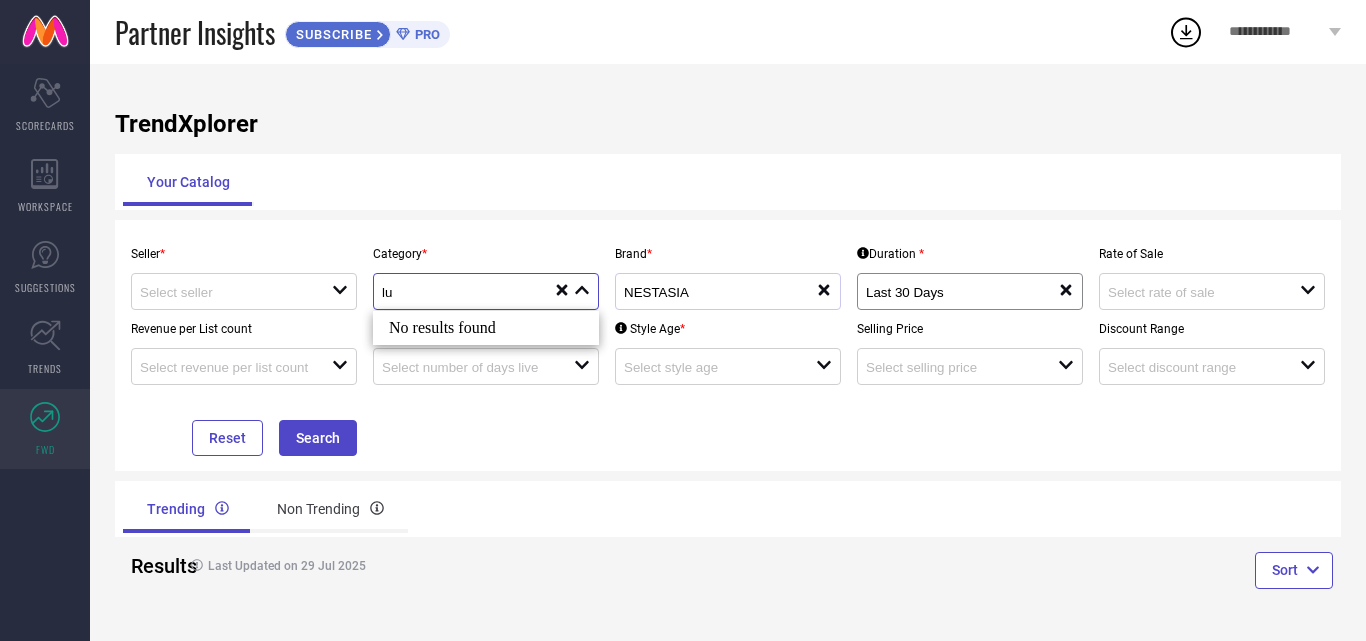 type on "l" 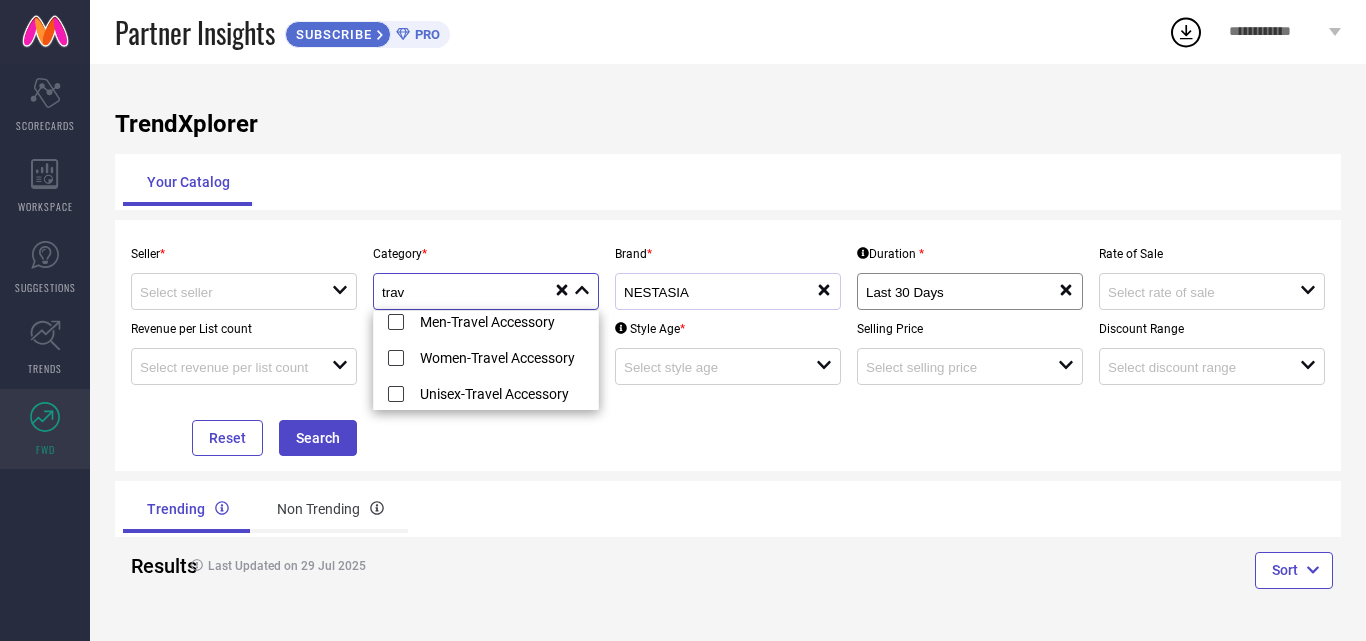 scroll, scrollTop: 0, scrollLeft: 0, axis: both 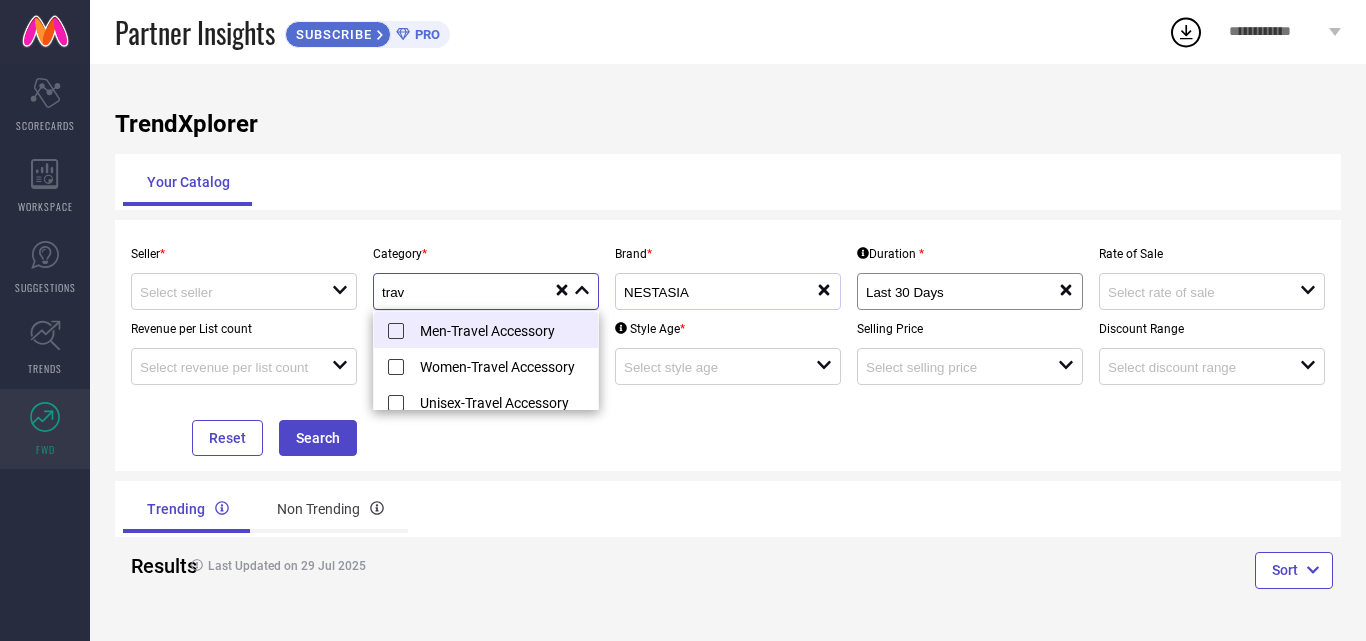 type on "trav" 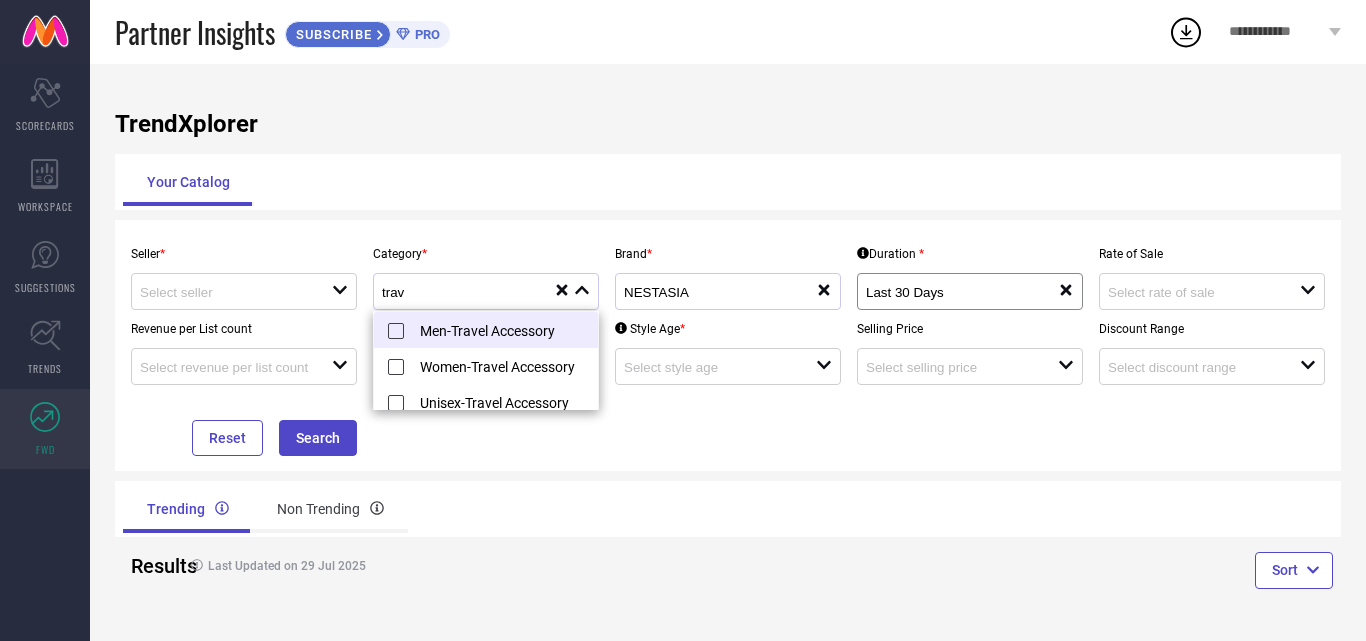 click on "Men-Travel Accessory" at bounding box center [494, 330] 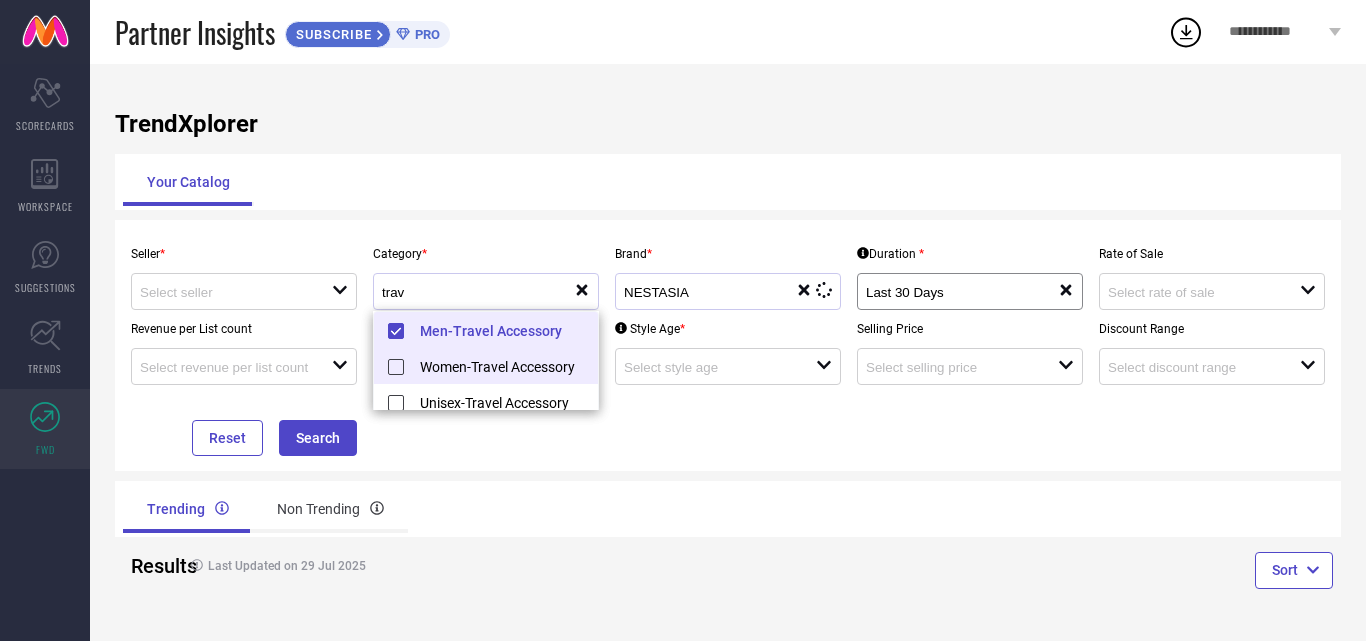 click on "Women-Travel Accessory" at bounding box center [494, 366] 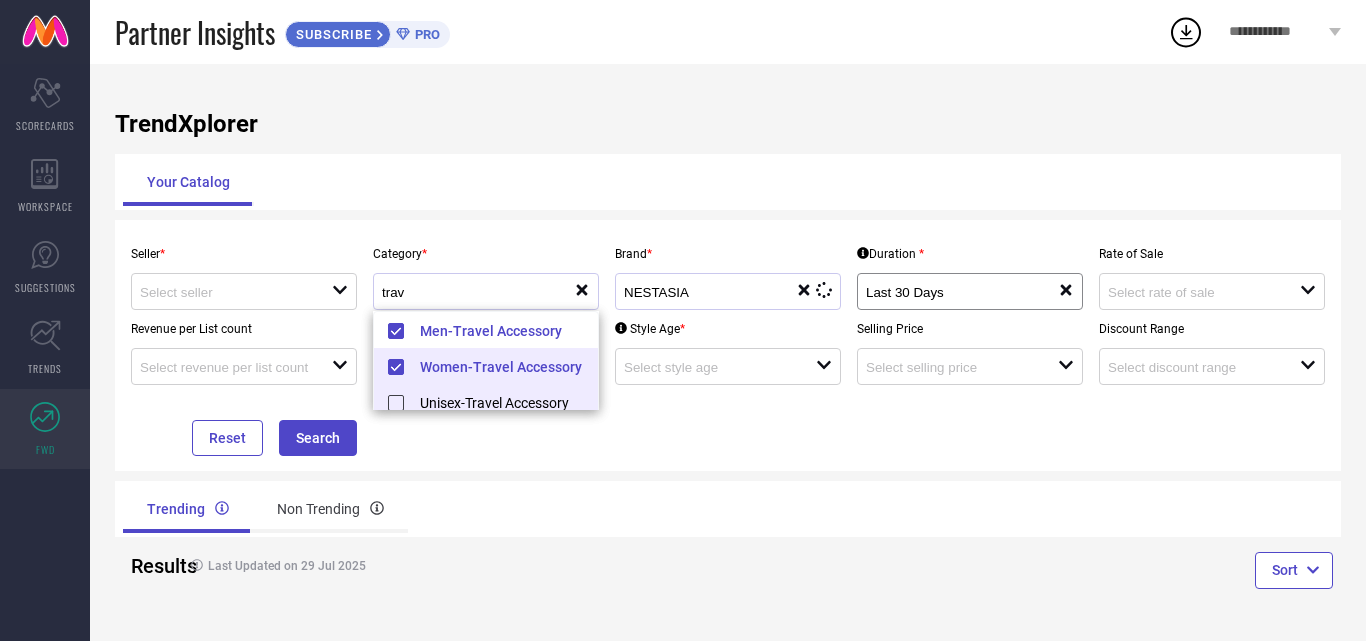 click on "Unisex-Travel Accessory" at bounding box center (494, 402) 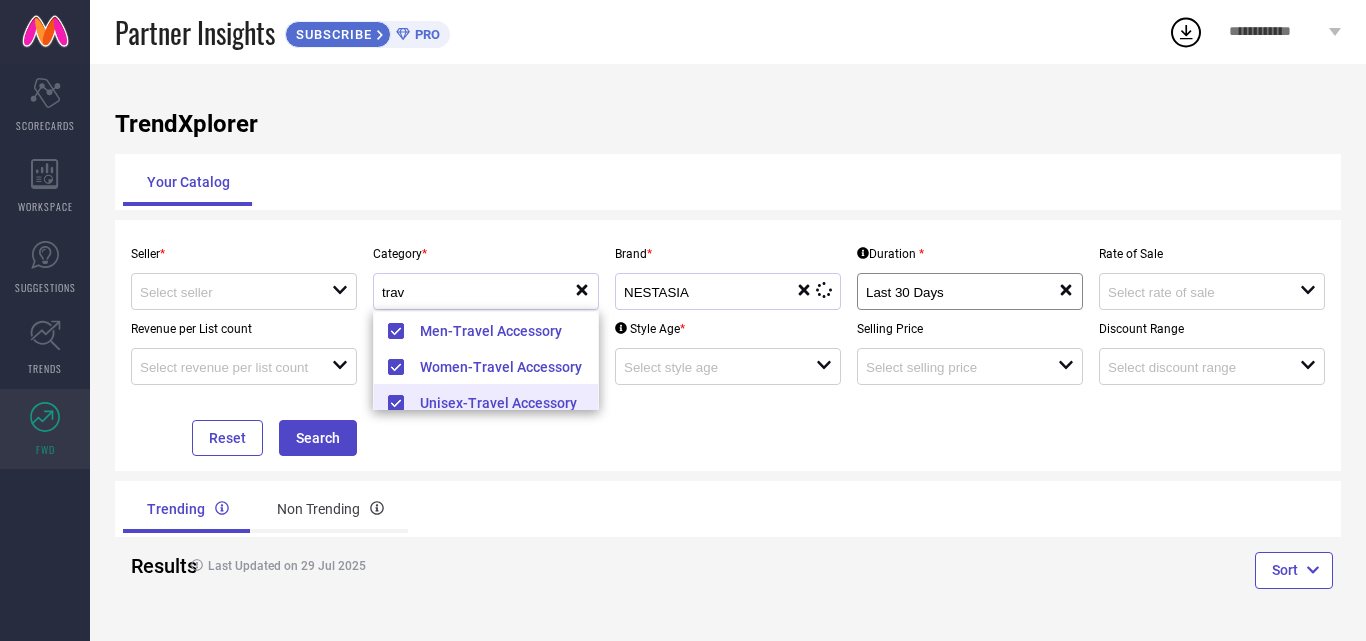 scroll, scrollTop: 9, scrollLeft: 0, axis: vertical 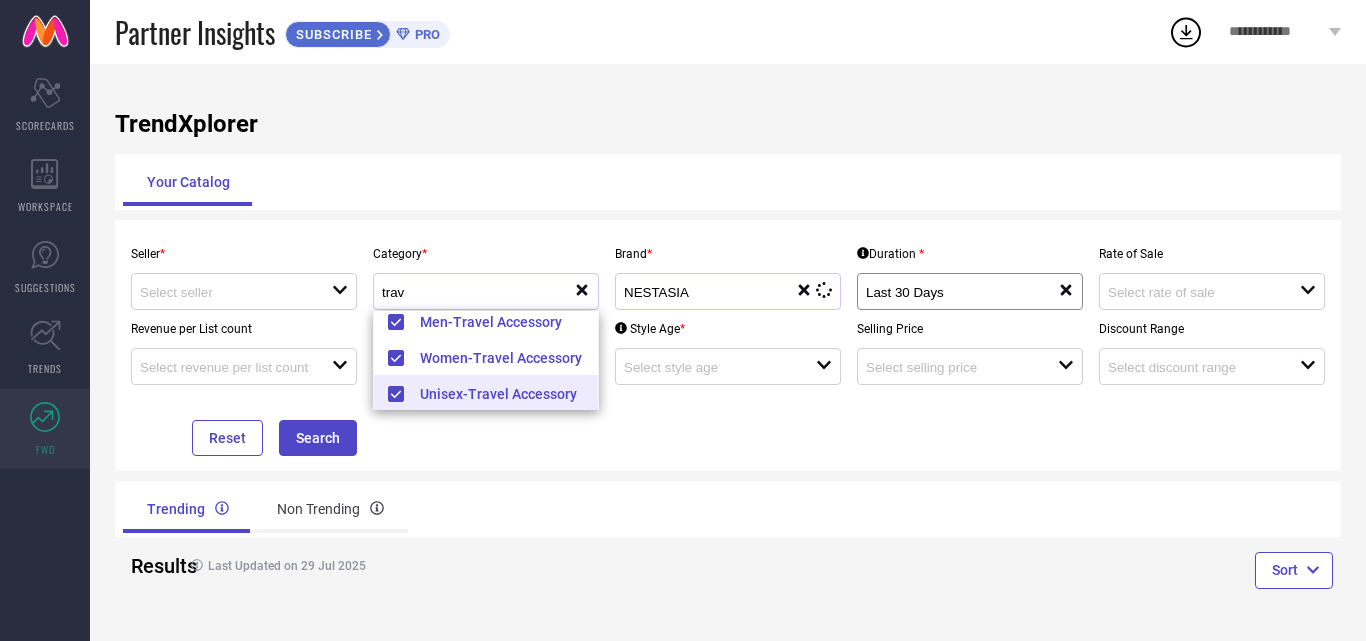 type 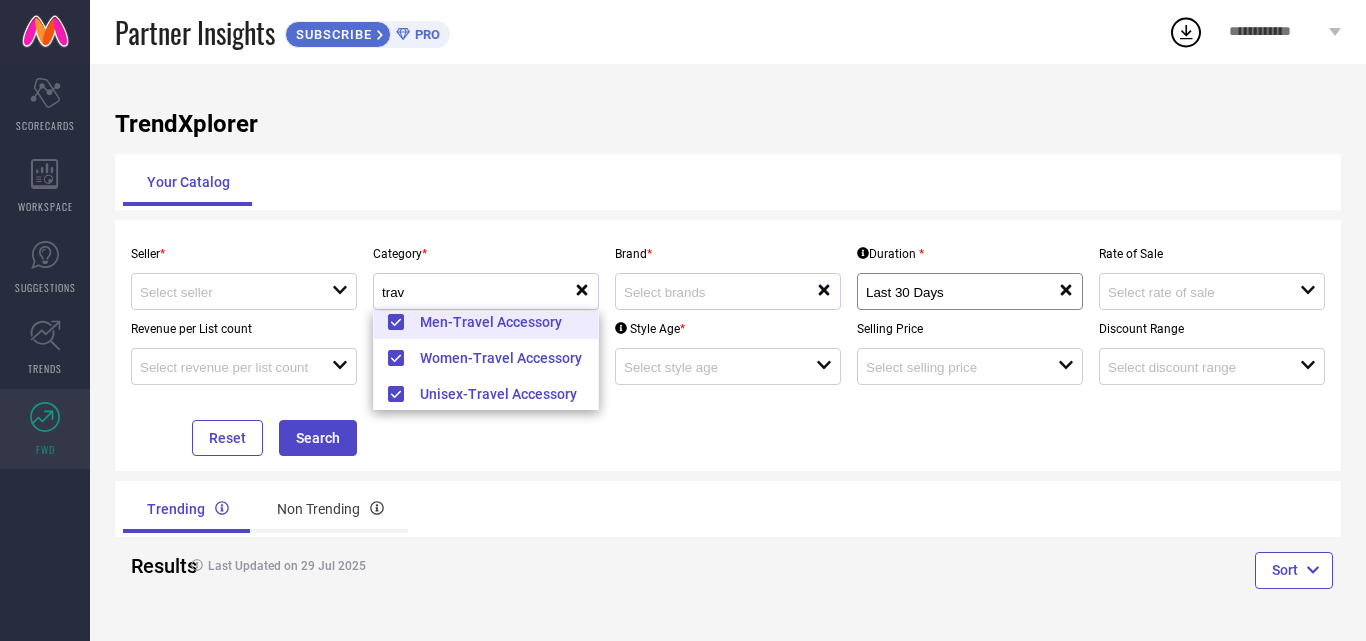 scroll, scrollTop: 0, scrollLeft: 0, axis: both 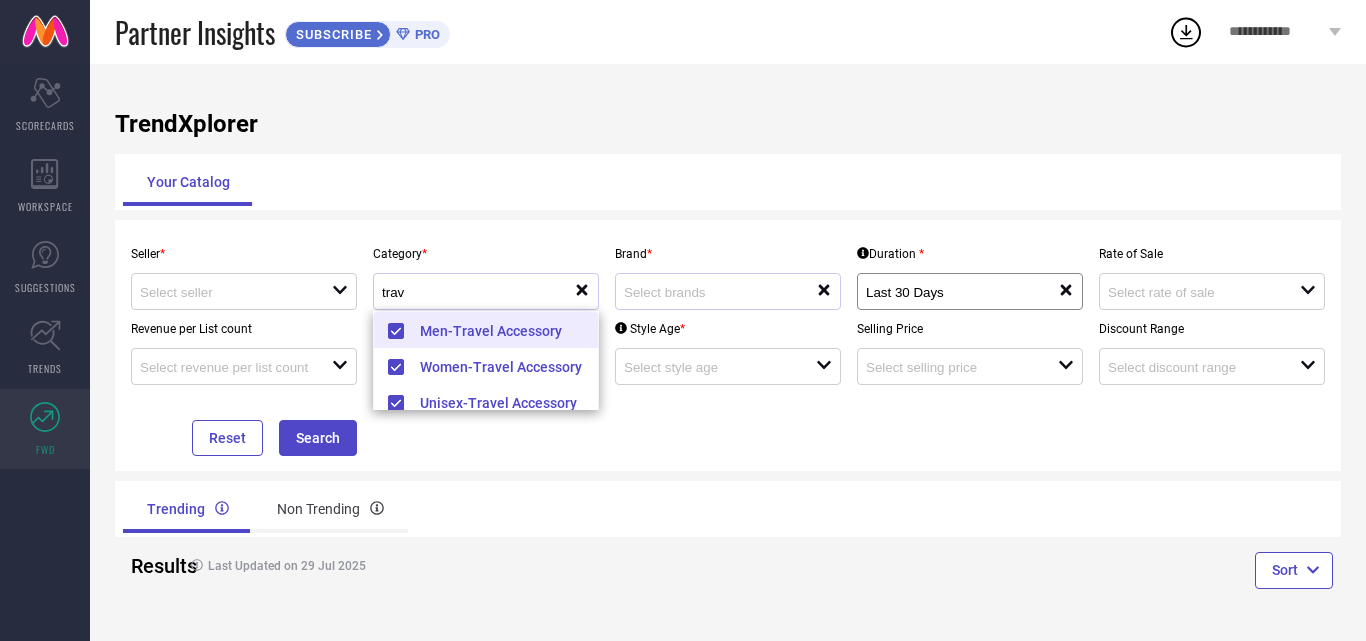 click on "Seller * open Category * trav reset Brand * reset Duration * Last 30 Days reset Rate of Sale open Revenue per List count open Number of days live open Style Age * open Selling Price open Discount Range open Reset Search" at bounding box center [728, 345] 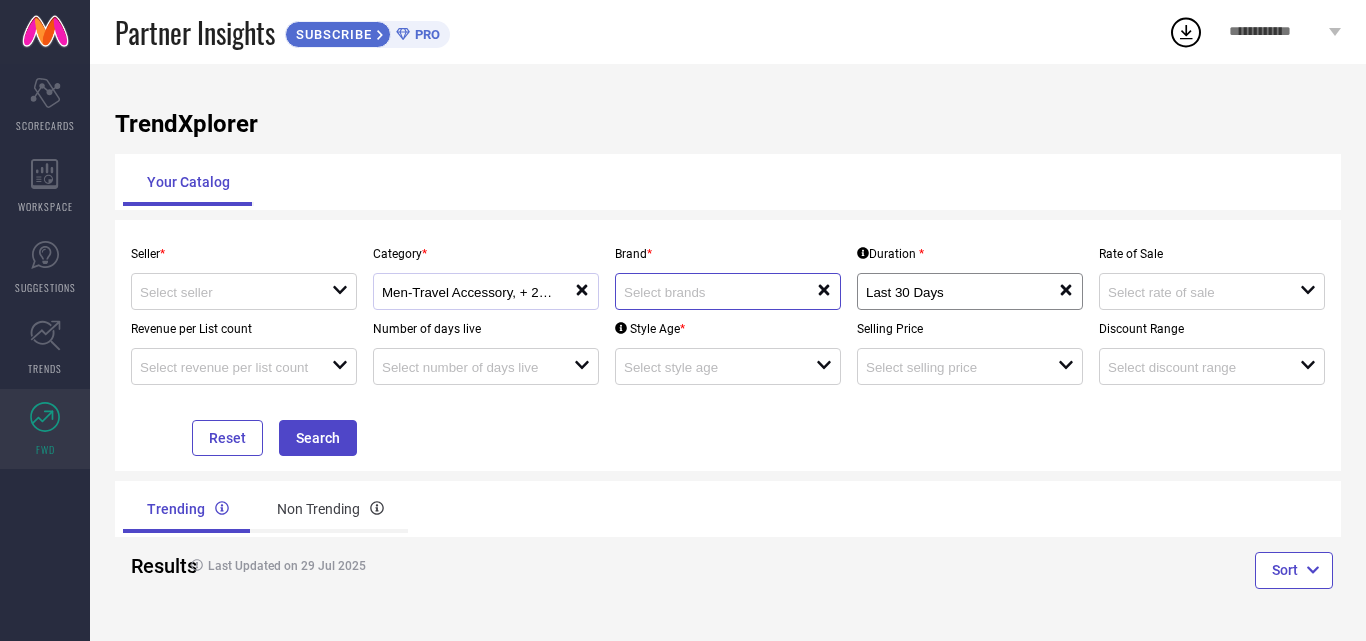 click at bounding box center (710, 292) 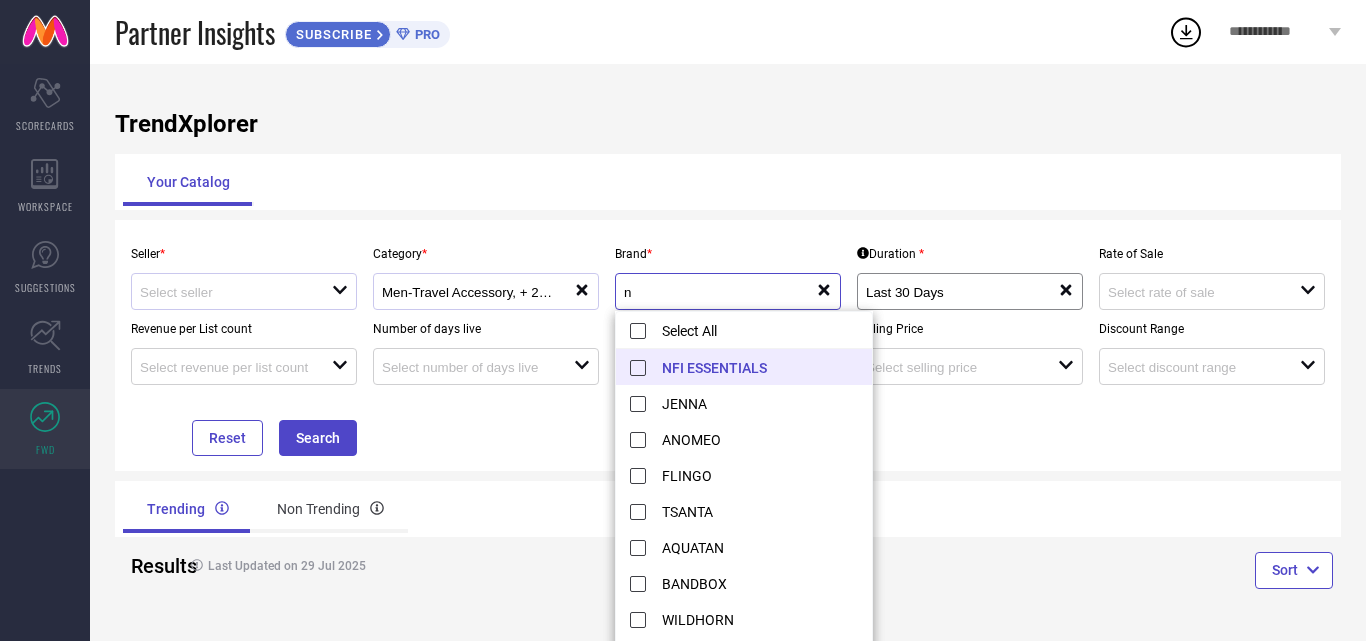type on "n" 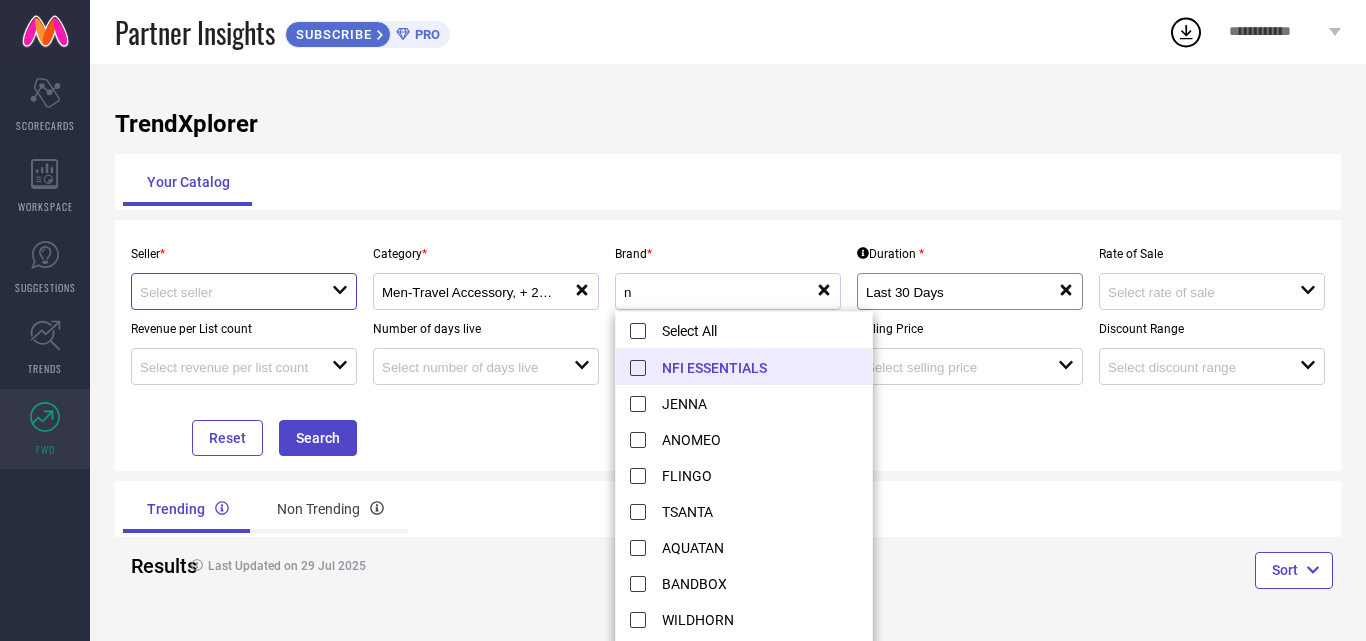 type 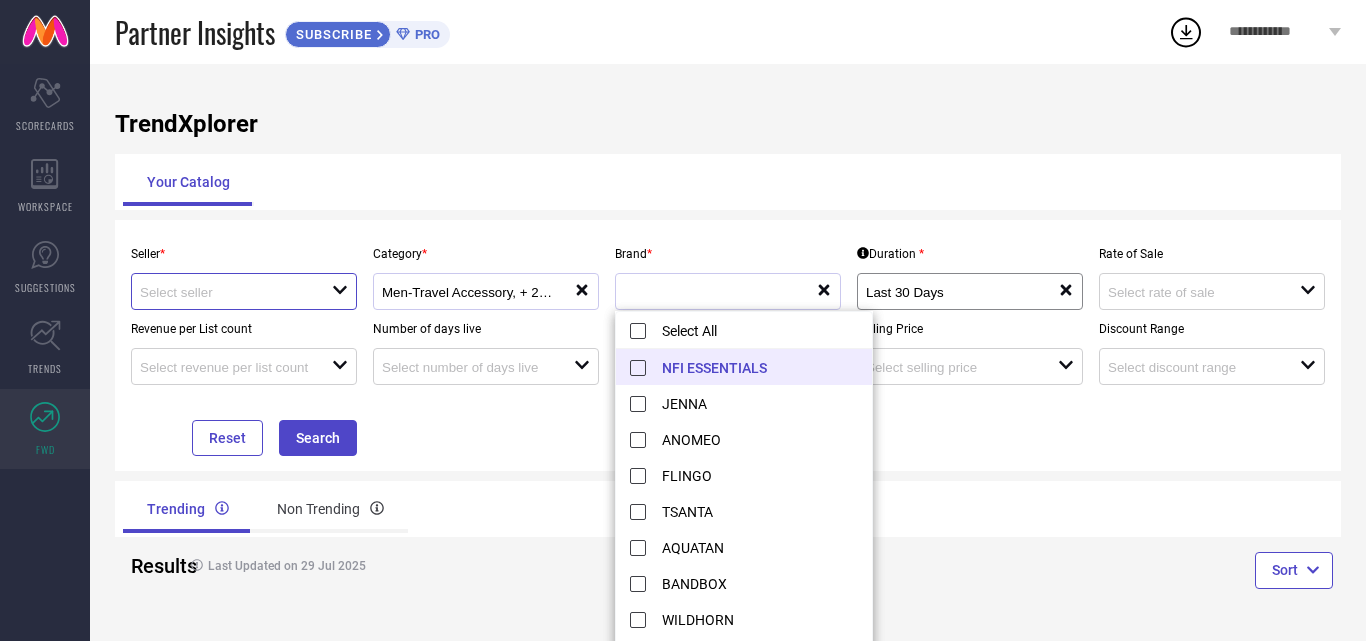 click at bounding box center [226, 292] 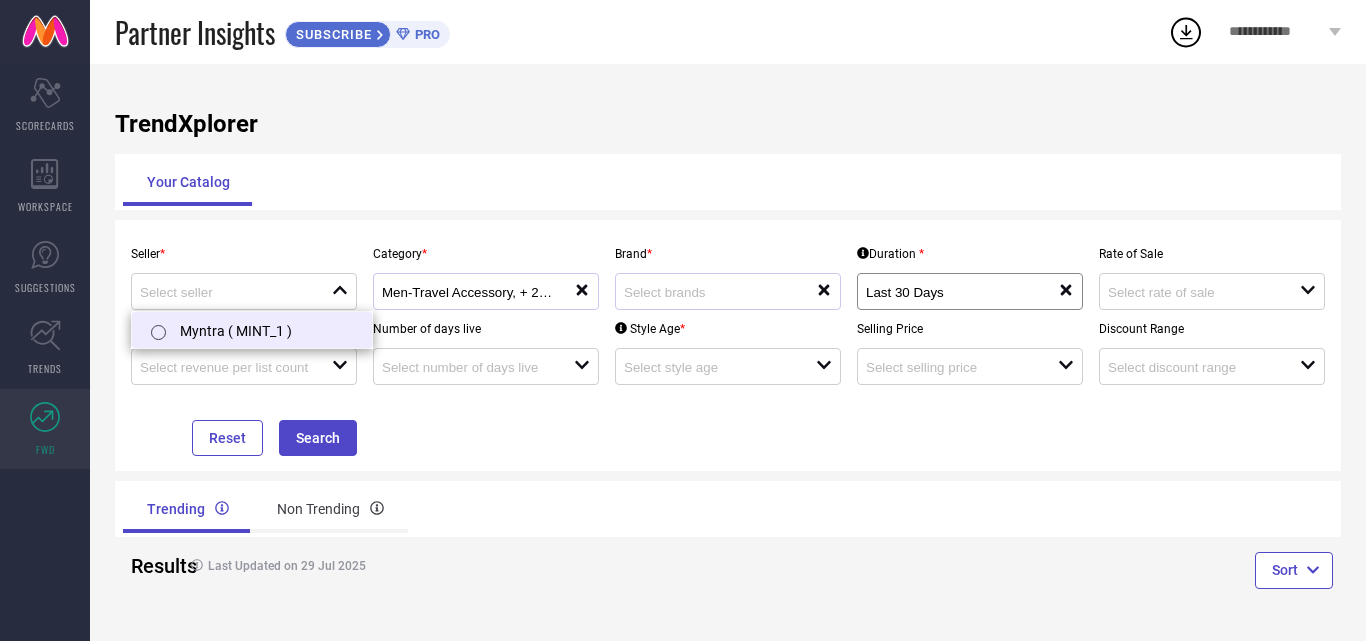 click on "Myntra ( MINT_1 )" at bounding box center (252, 330) 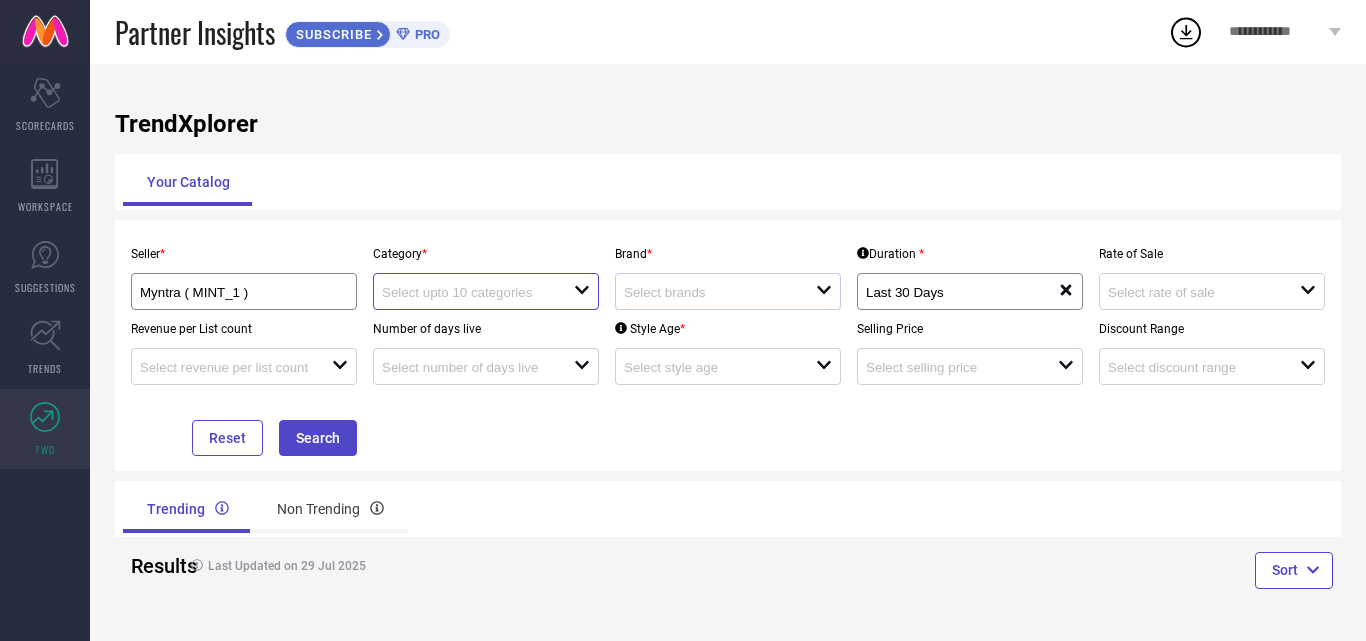 click at bounding box center [468, 292] 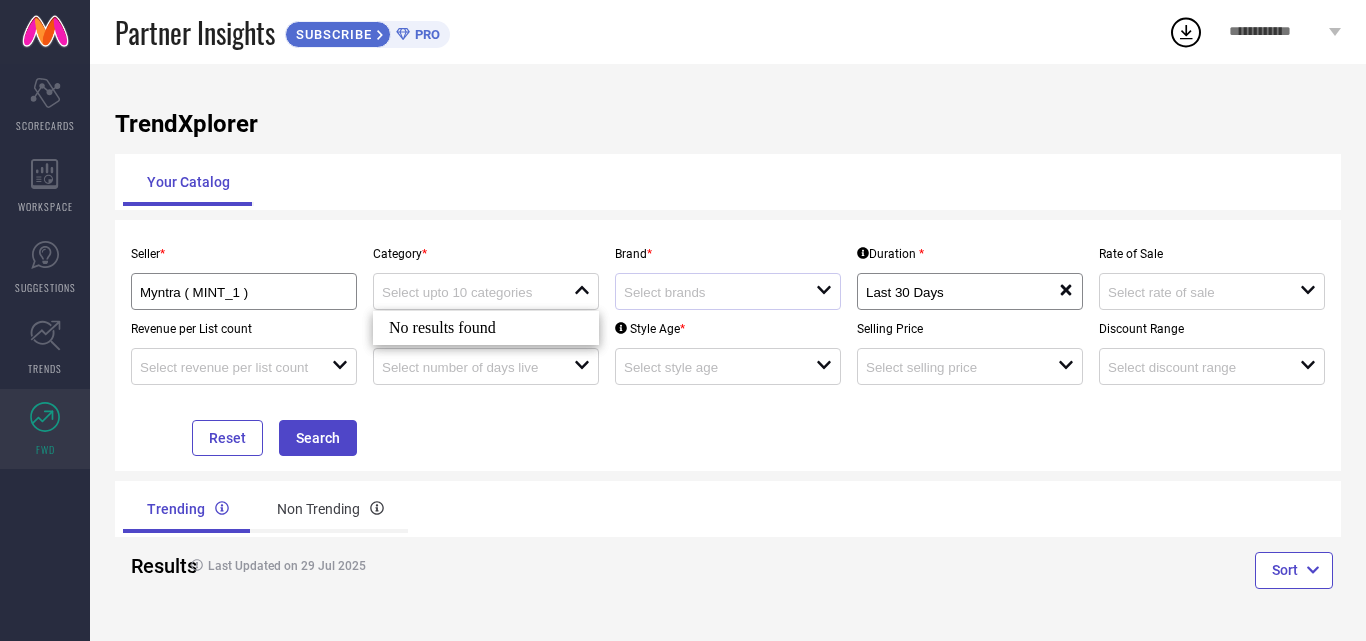 click on "Seller * Myntra ( MINT_1 ) Category * close Brand * open Duration * Last 30 Days reset Rate of Sale open Revenue per List count open Number of days live open Style Age * open Selling Price open Discount Range open Reset Search" at bounding box center [728, 345] 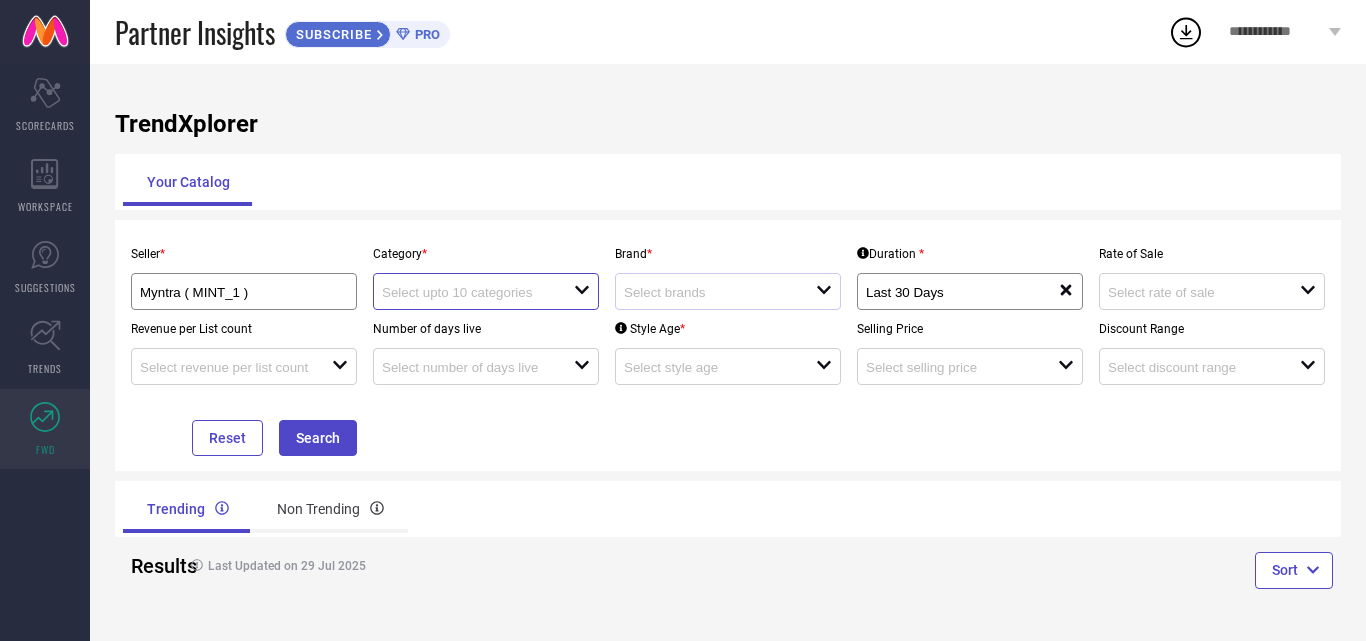 click at bounding box center (468, 292) 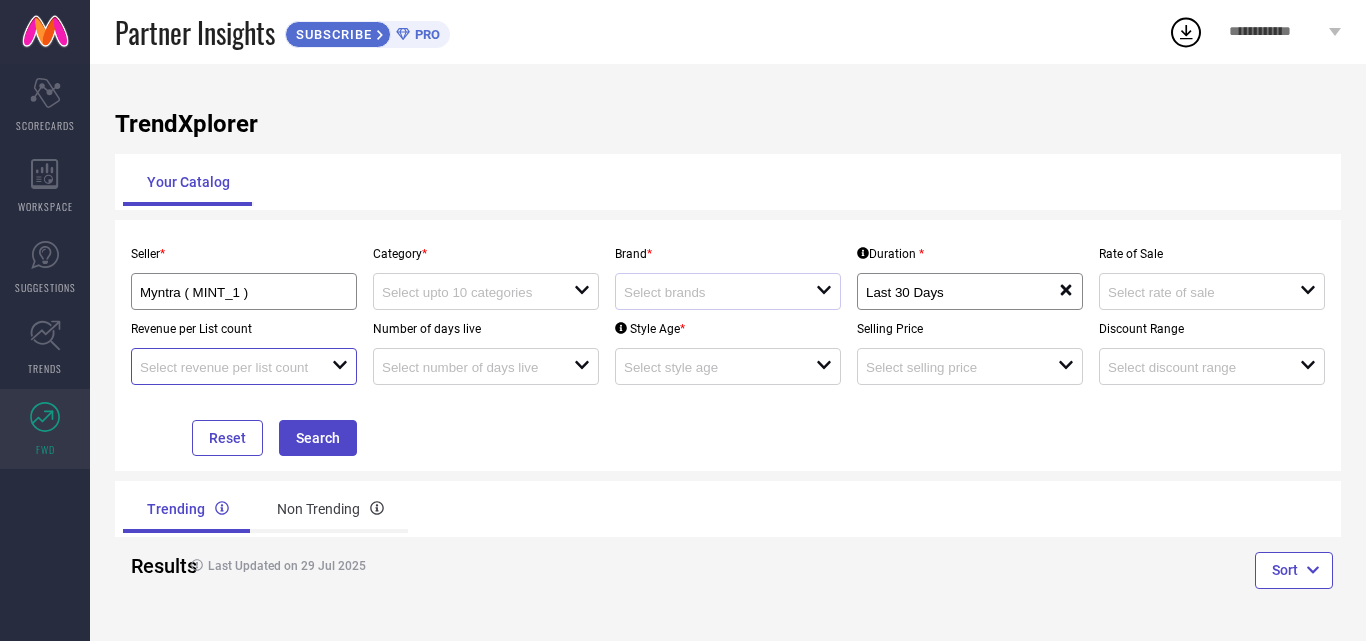 click at bounding box center [226, 367] 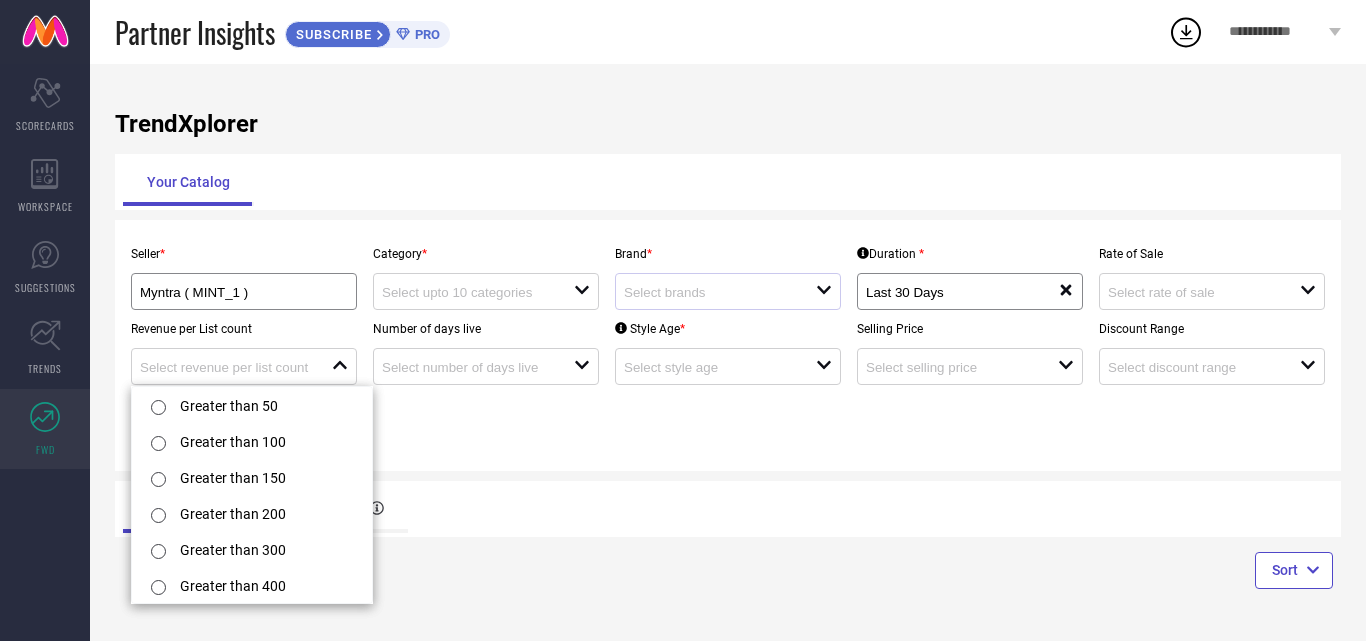 click on "Seller * Myntra ( MINT_1 ) Category * open Brand * open Duration * Last 30 Days reset Rate of Sale open Revenue per List count close Number of days live open Style Age * open Selling Price open Discount Range open Reset Search" at bounding box center [728, 345] 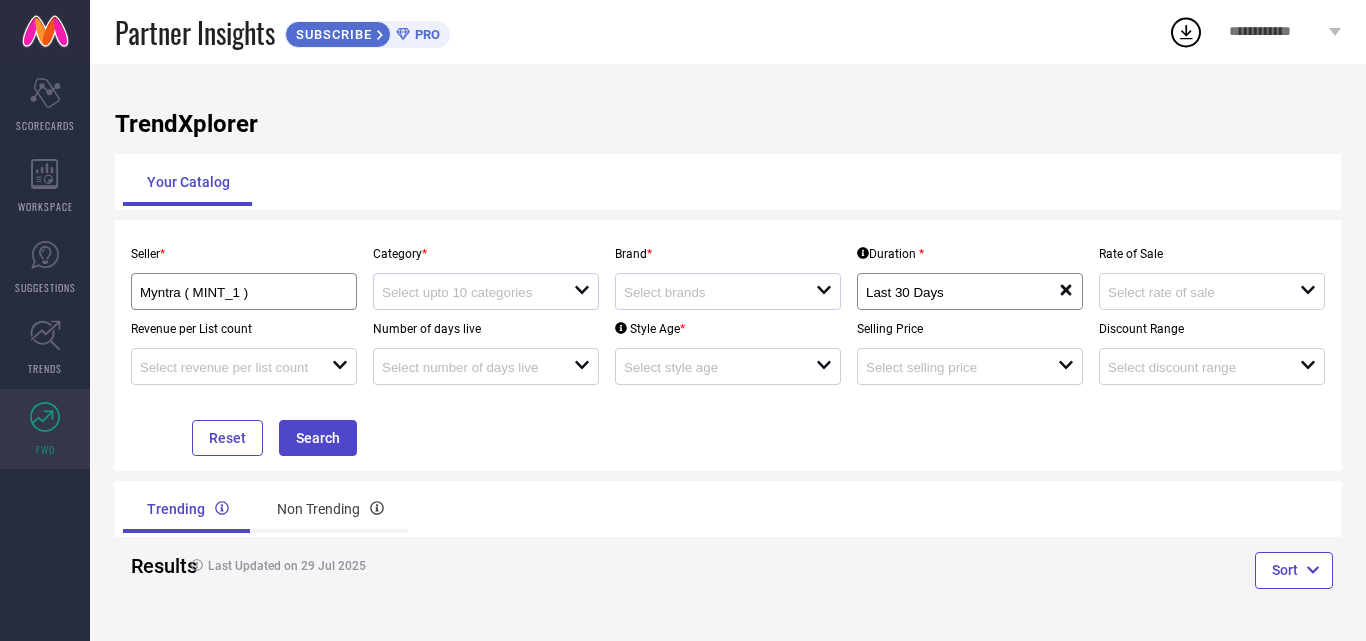 click at bounding box center (478, 291) 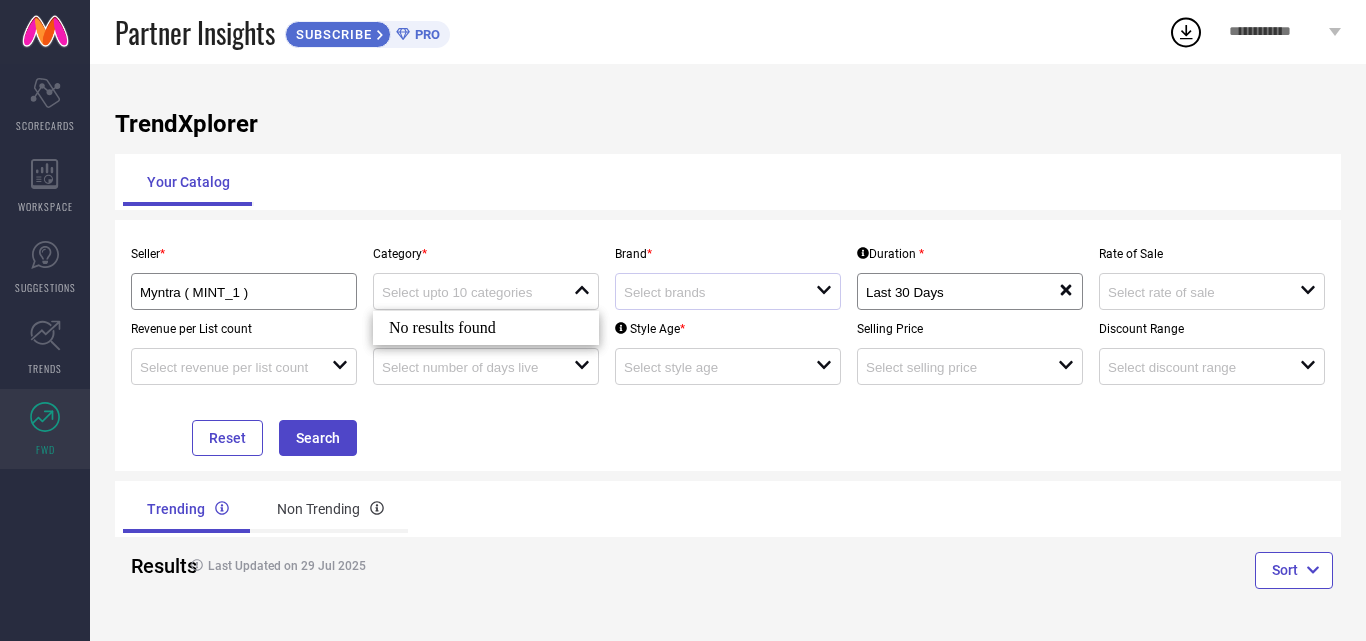 click on "No results found" at bounding box center [486, 328] 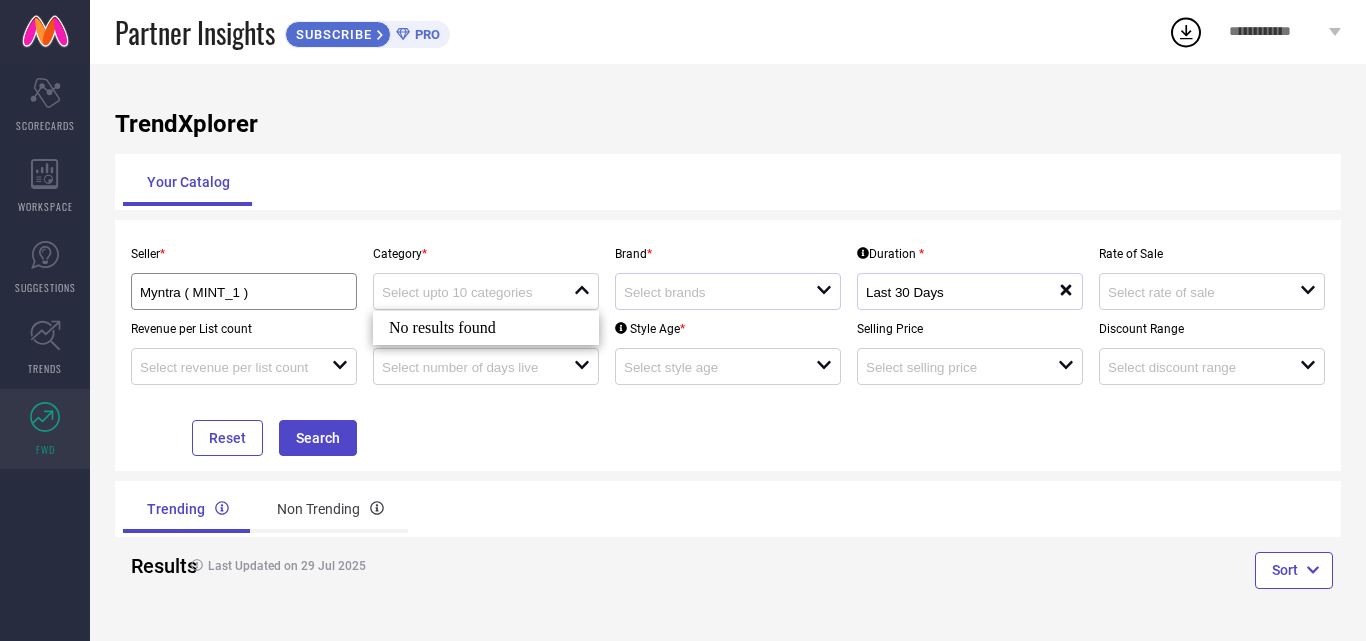 click 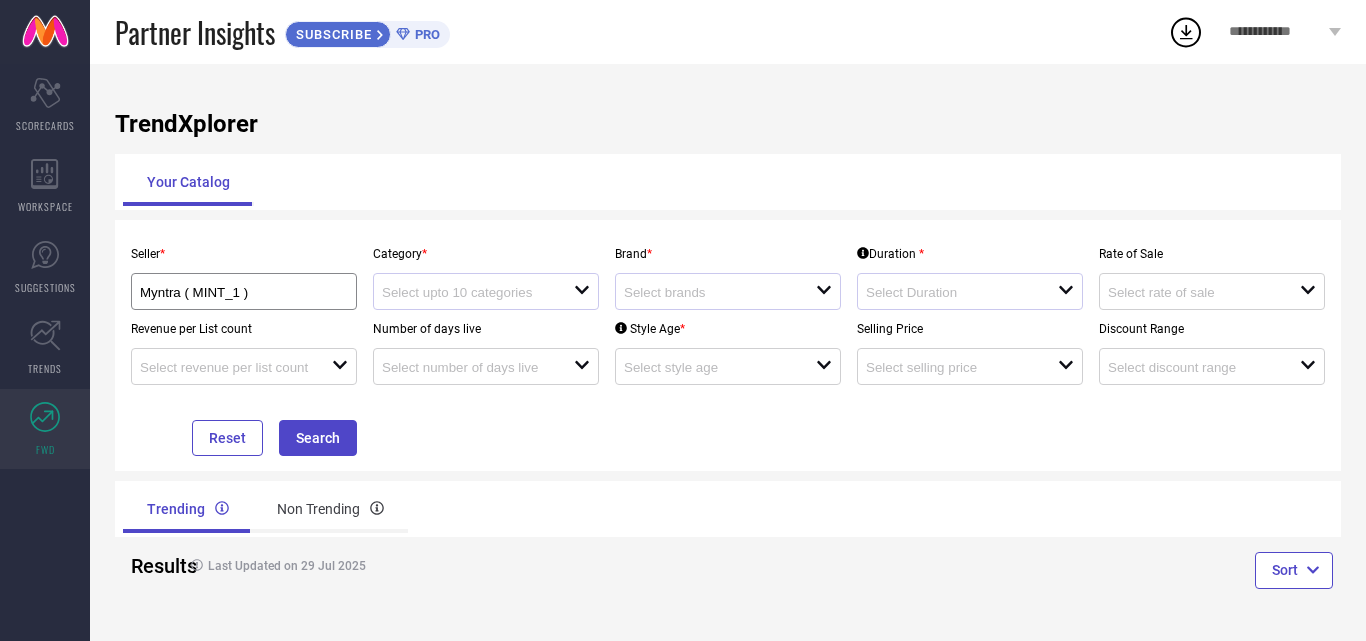 click on "open" at bounding box center [486, 291] 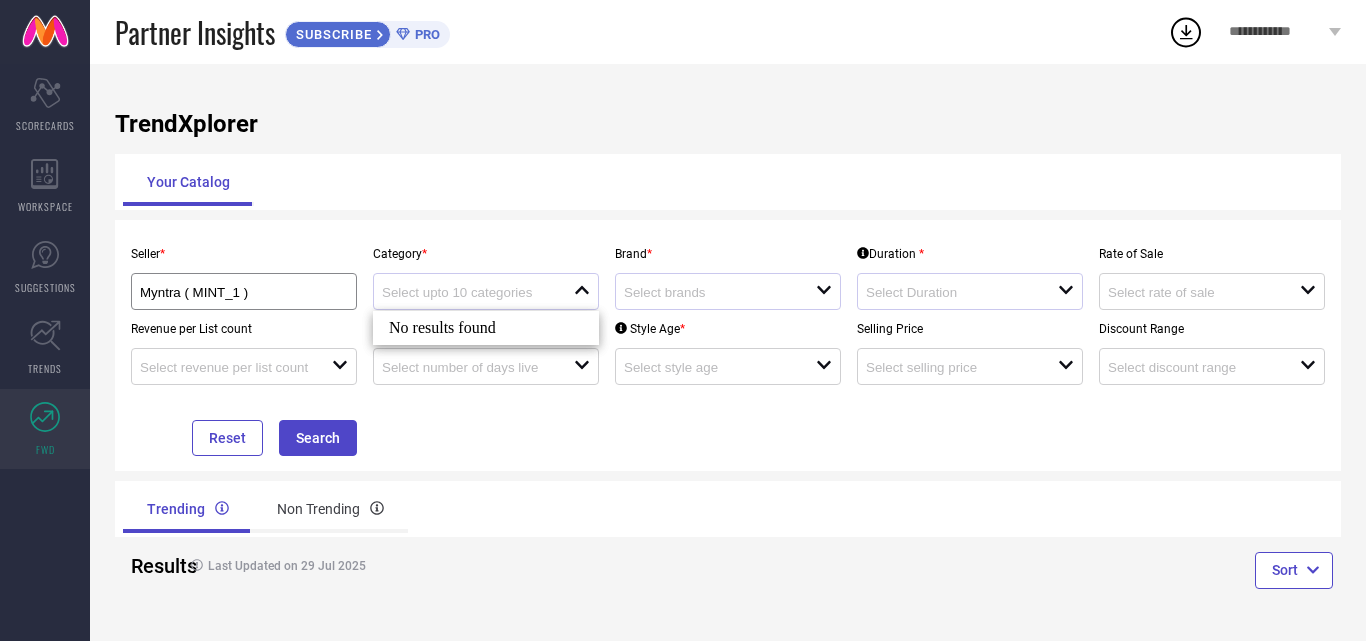 click on "close" at bounding box center (486, 291) 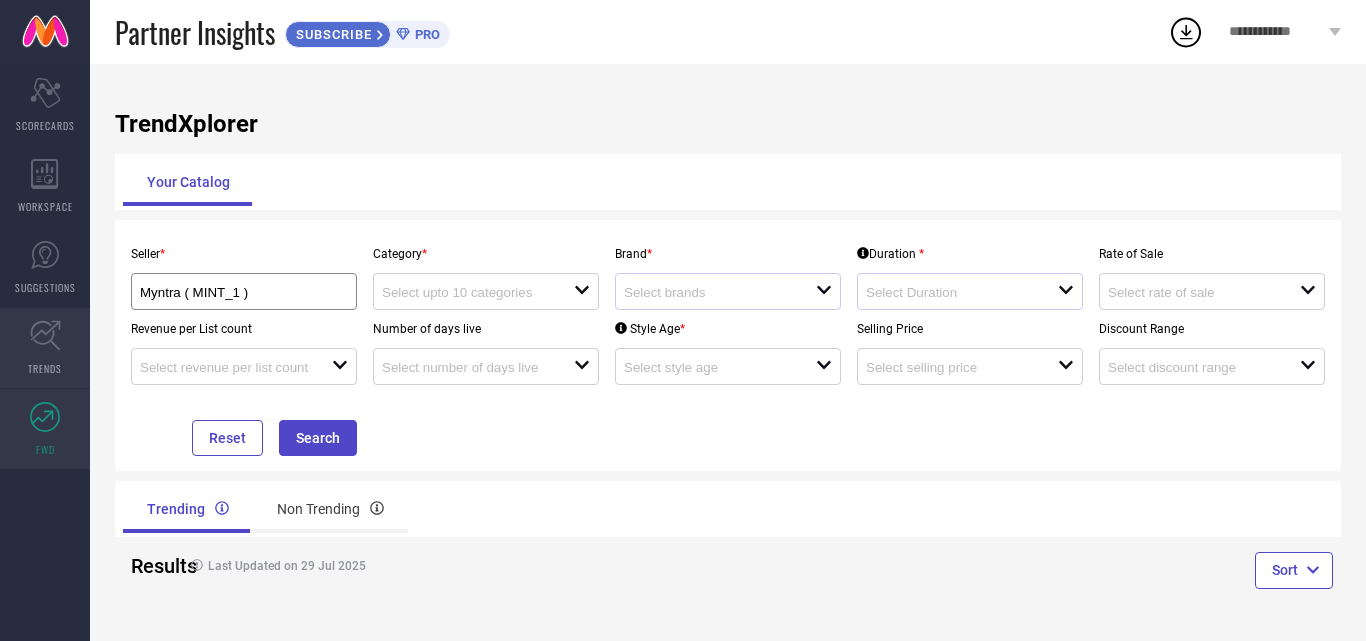 click 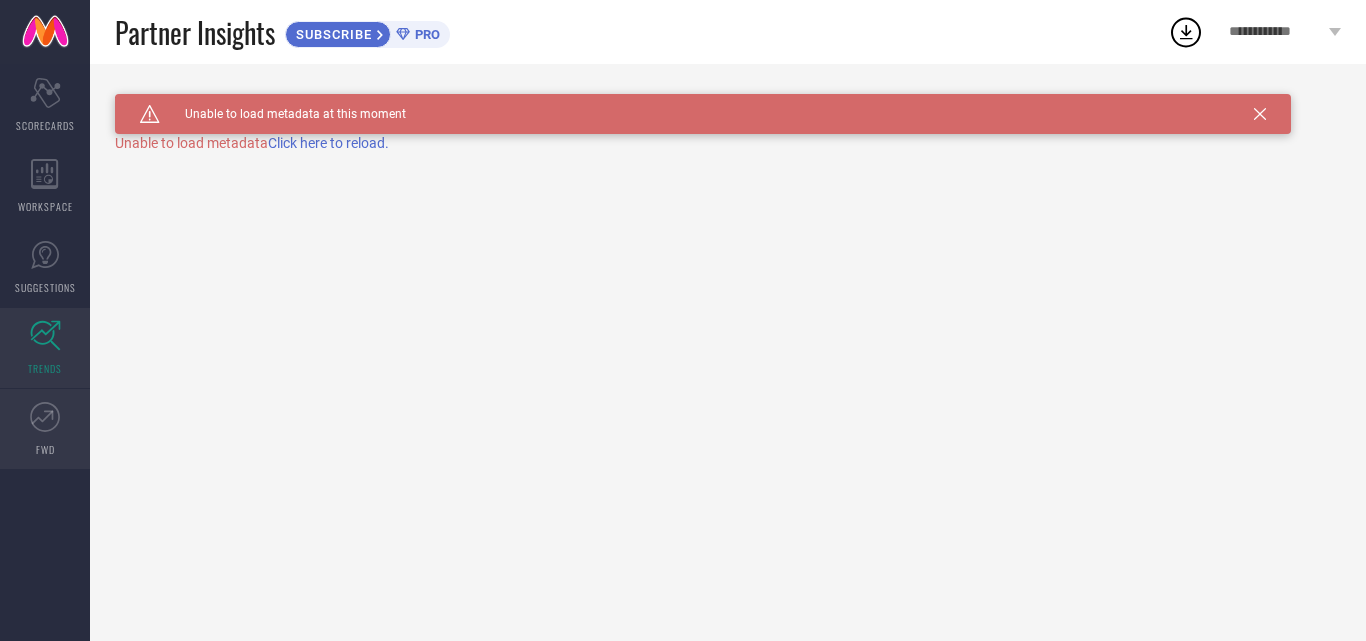 click 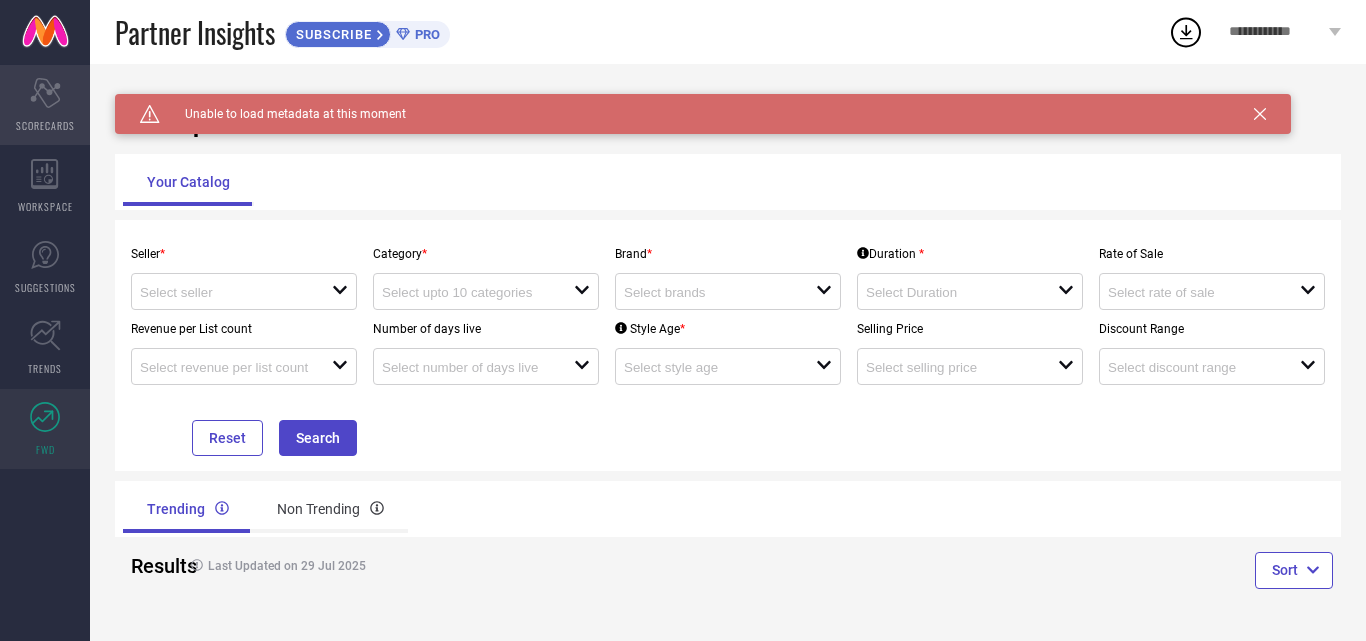 click on "Scorecard" 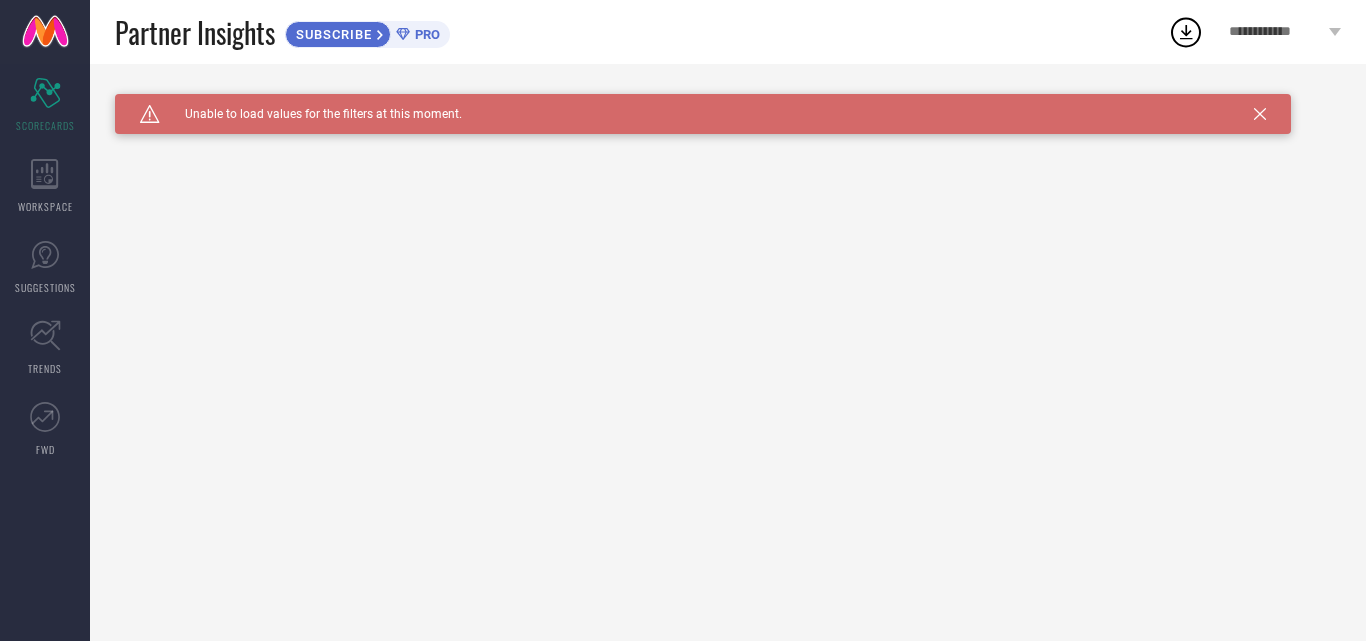 click on "**********" at bounding box center [1276, 32] 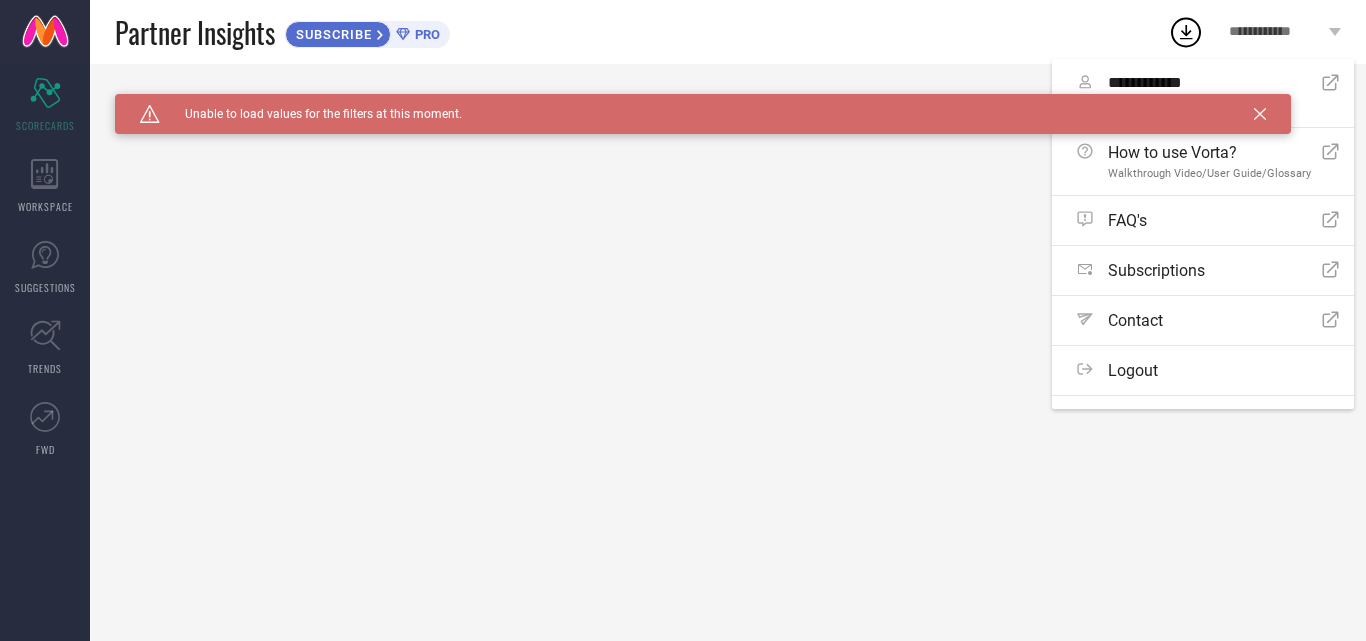 click on "**********" at bounding box center (1276, 32) 